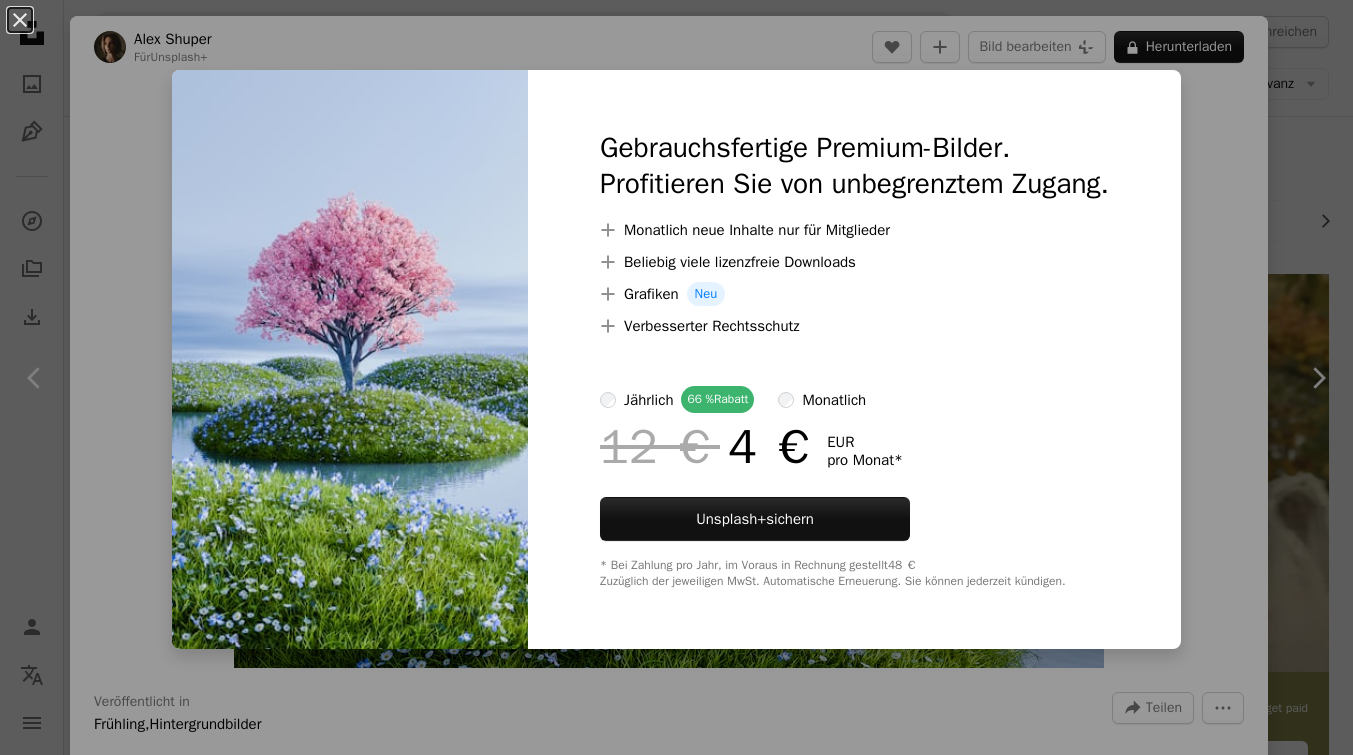 scroll, scrollTop: 5404, scrollLeft: 0, axis: vertical 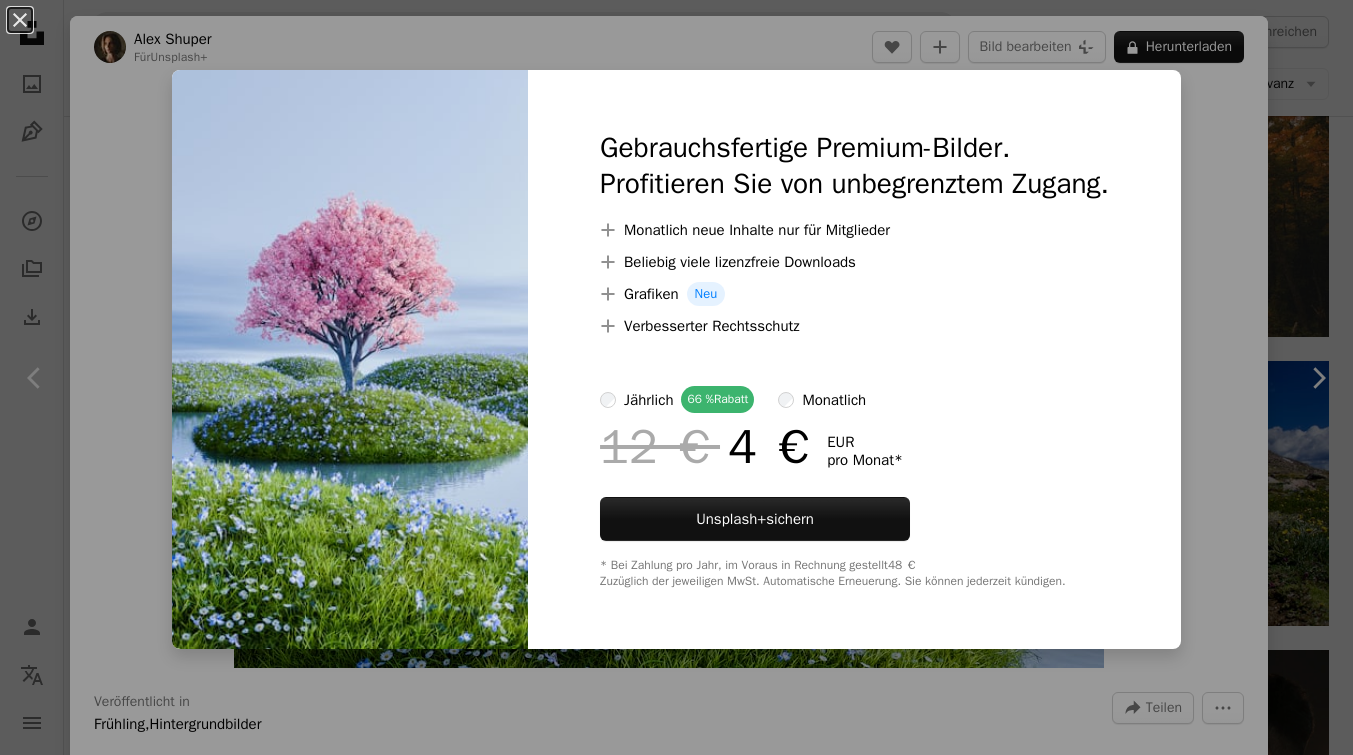 click on "monatlich" at bounding box center (834, 400) 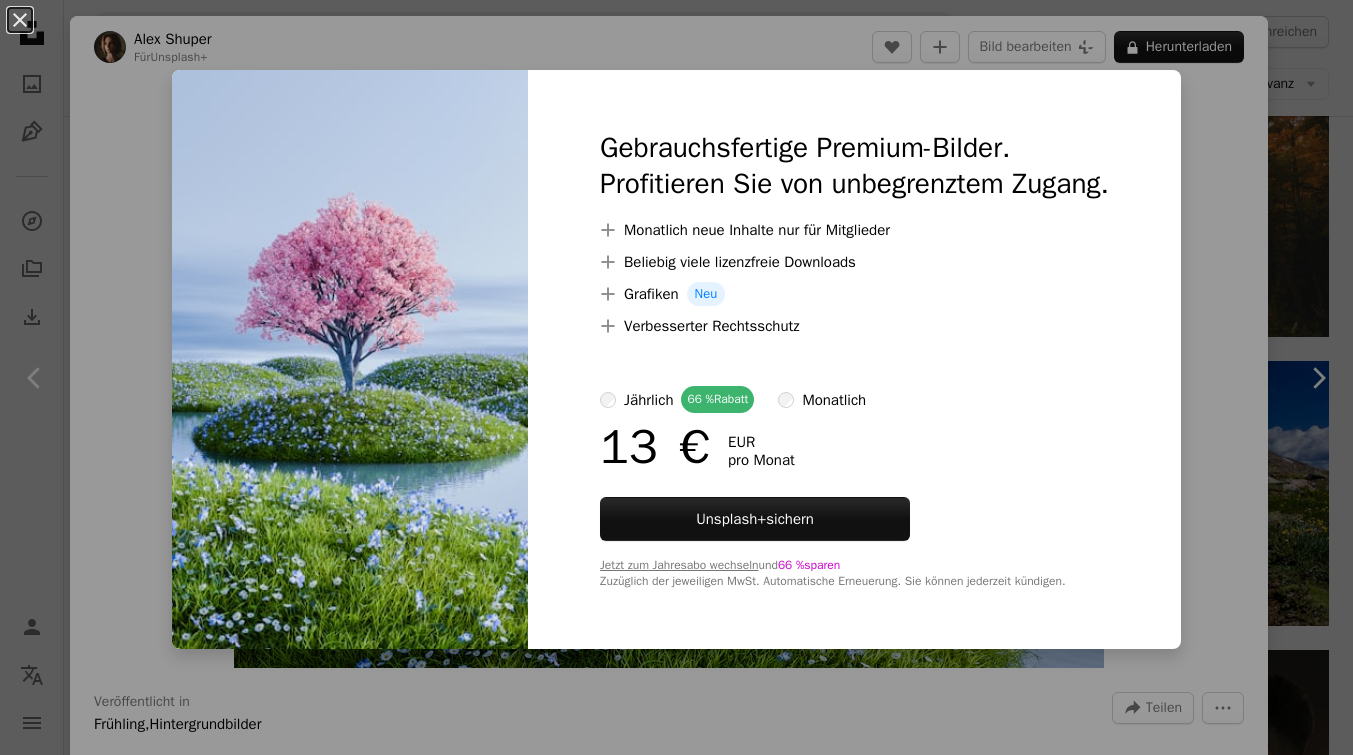click on "jährlich" at bounding box center (648, 400) 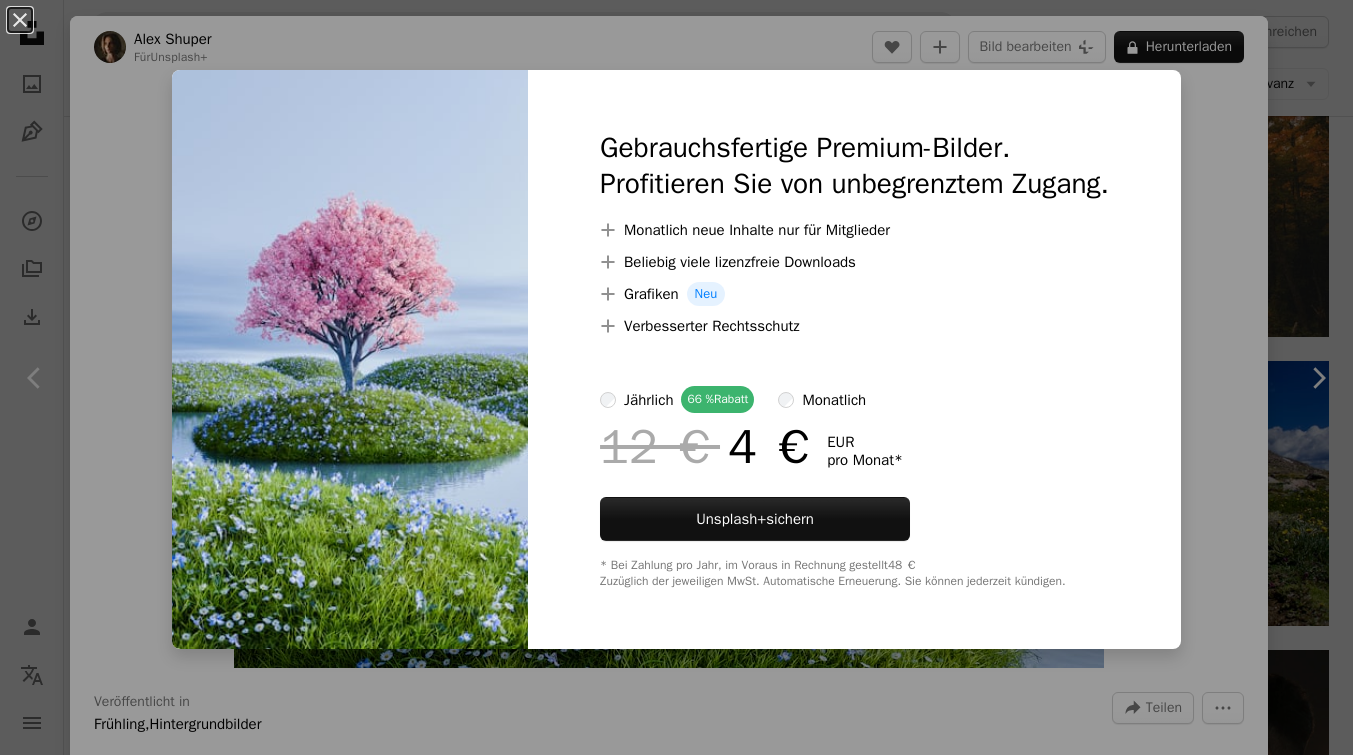 click on "An X shape Gebrauchsfertige Premium-Bilder. Profitieren Sie von unbegrenztem Zugang. A plus sign Monatlich neue Inhalte nur für Mitglieder A plus sign Beliebig viele lizenzfreie Downloads A plus sign Grafiken  Neu A plus sign Verbesserter Rechtsschutz jährlich 66 %  Rabatt monatlich 12 €   4 € EUR pro Monat * Unsplash+  sichern * Bei Zahlung pro Jahr, im Voraus in Rechnung gestellt  48 € Zuzüglich der jeweiligen MwSt. Automatische Erneuerung. Sie können jederzeit kündigen." at bounding box center (676, 377) 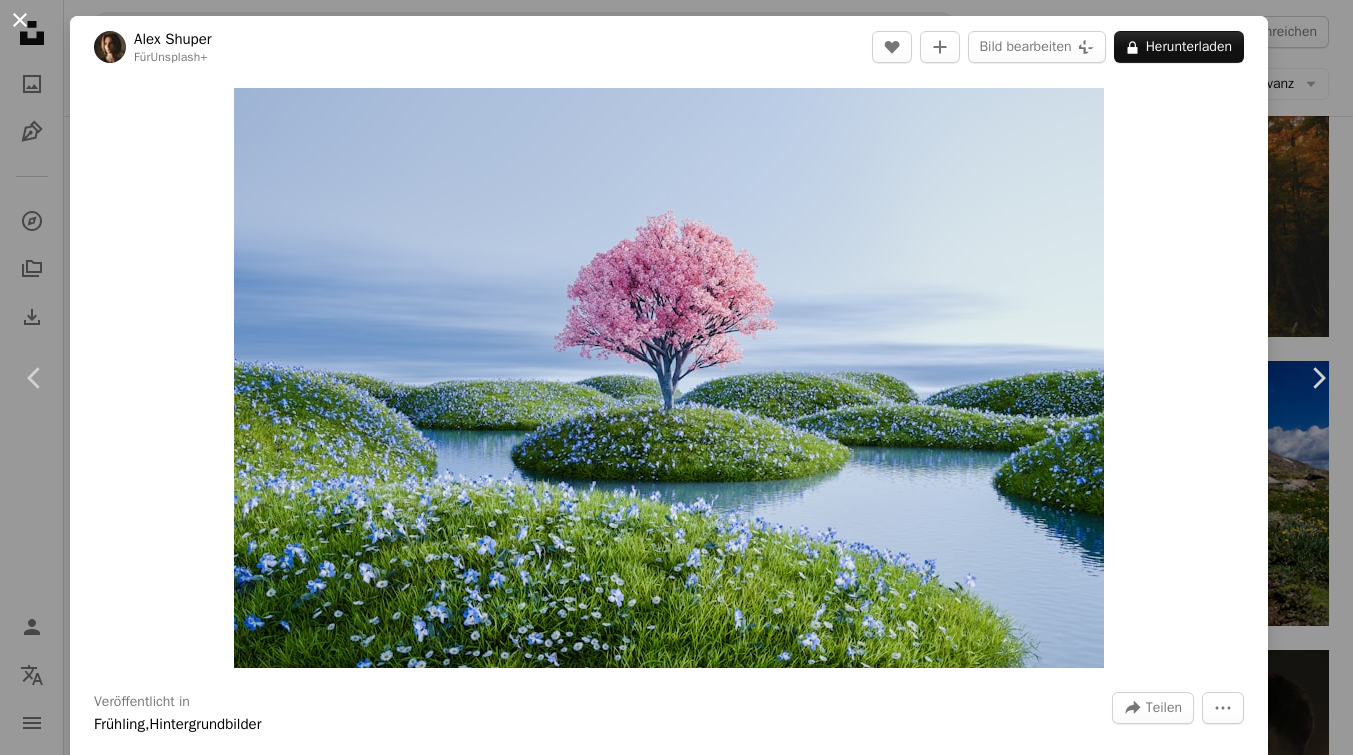 click on "An X shape" at bounding box center (20, 20) 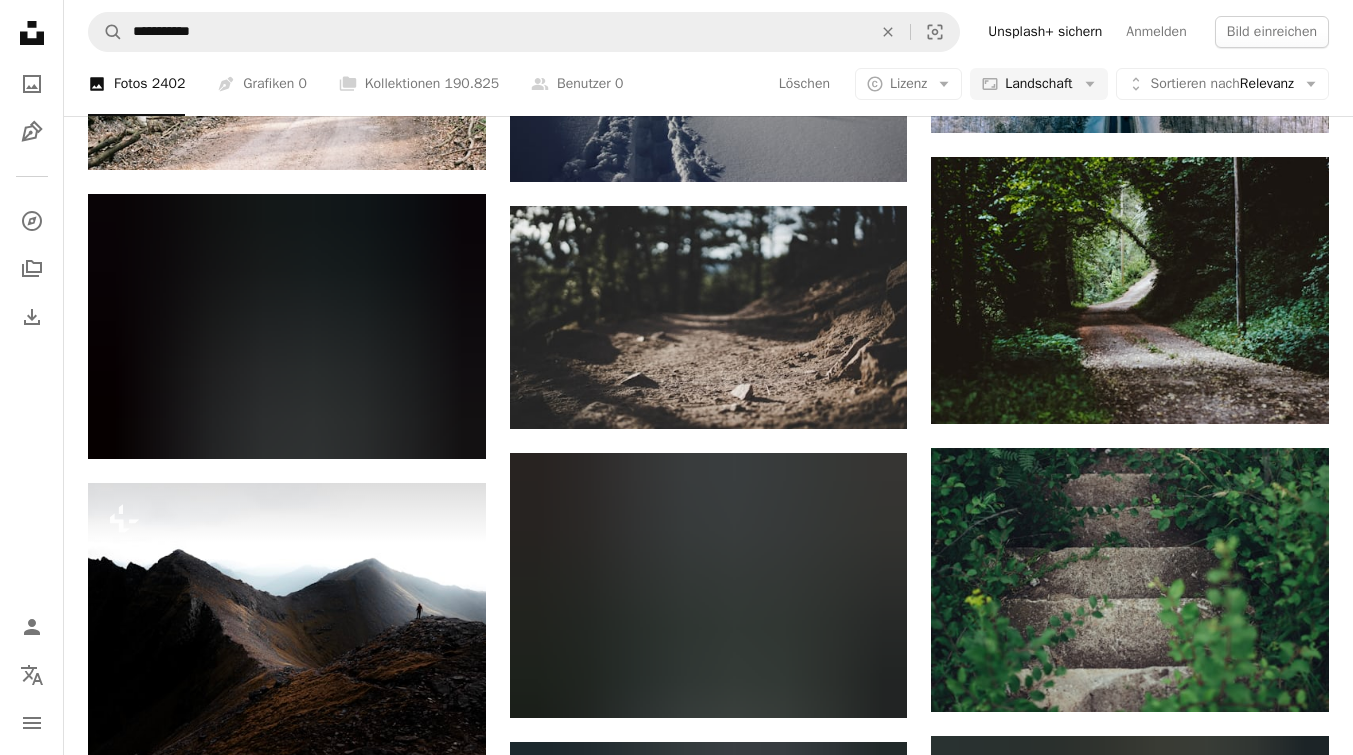 scroll, scrollTop: 8566, scrollLeft: 0, axis: vertical 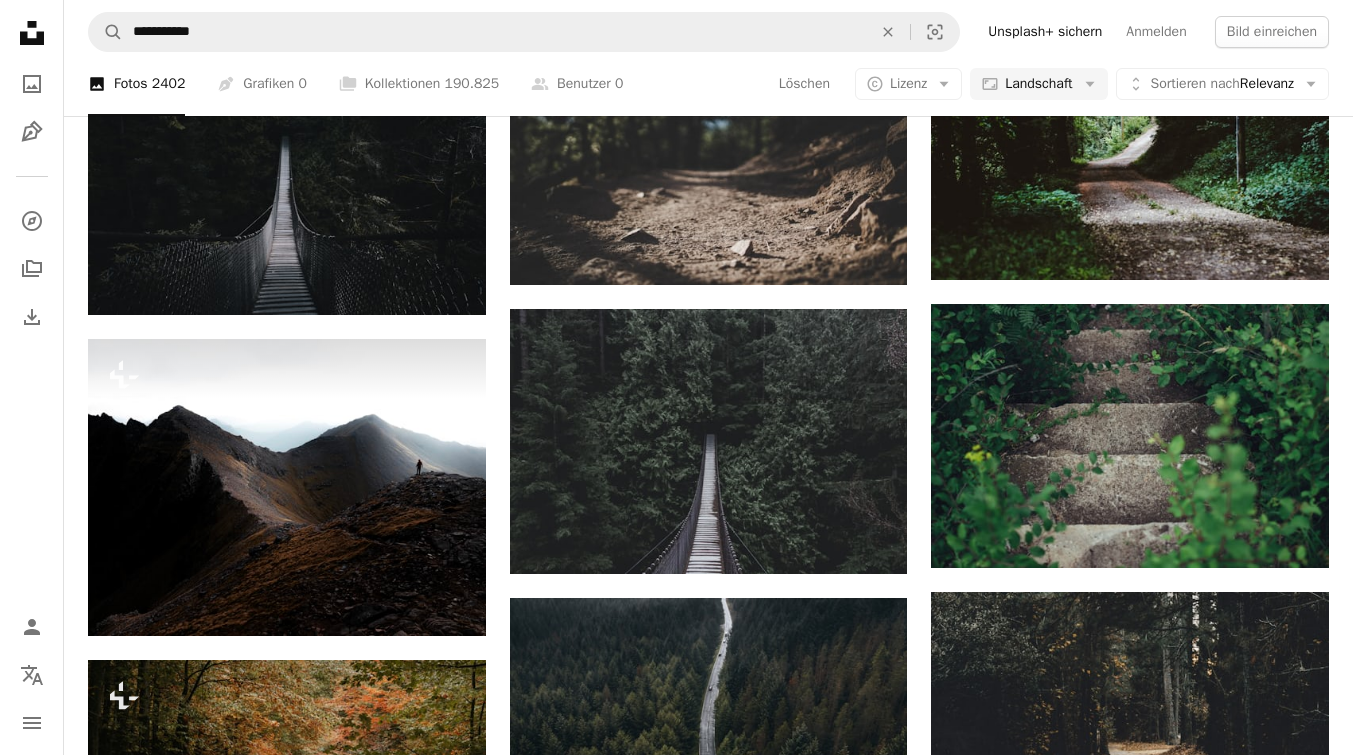 click at bounding box center (287, 487) 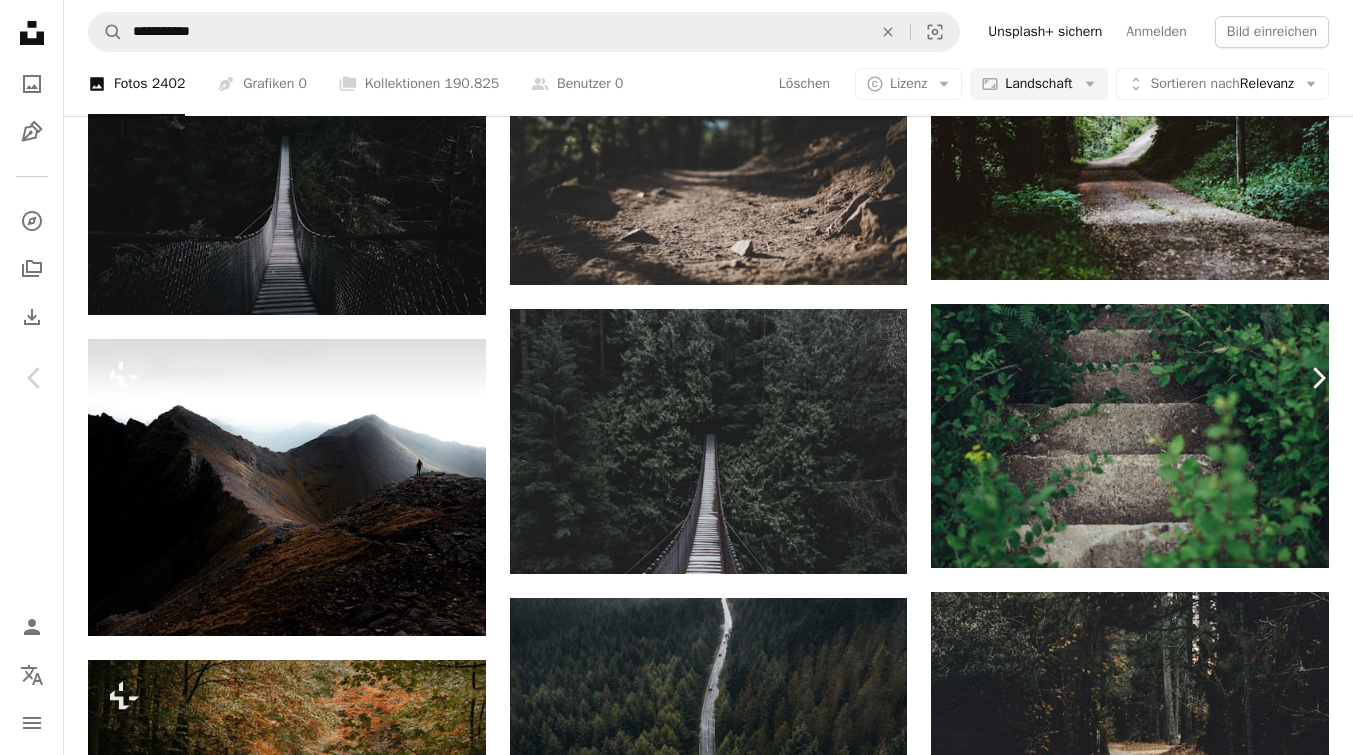 click on "Chevron right" at bounding box center [1318, 378] 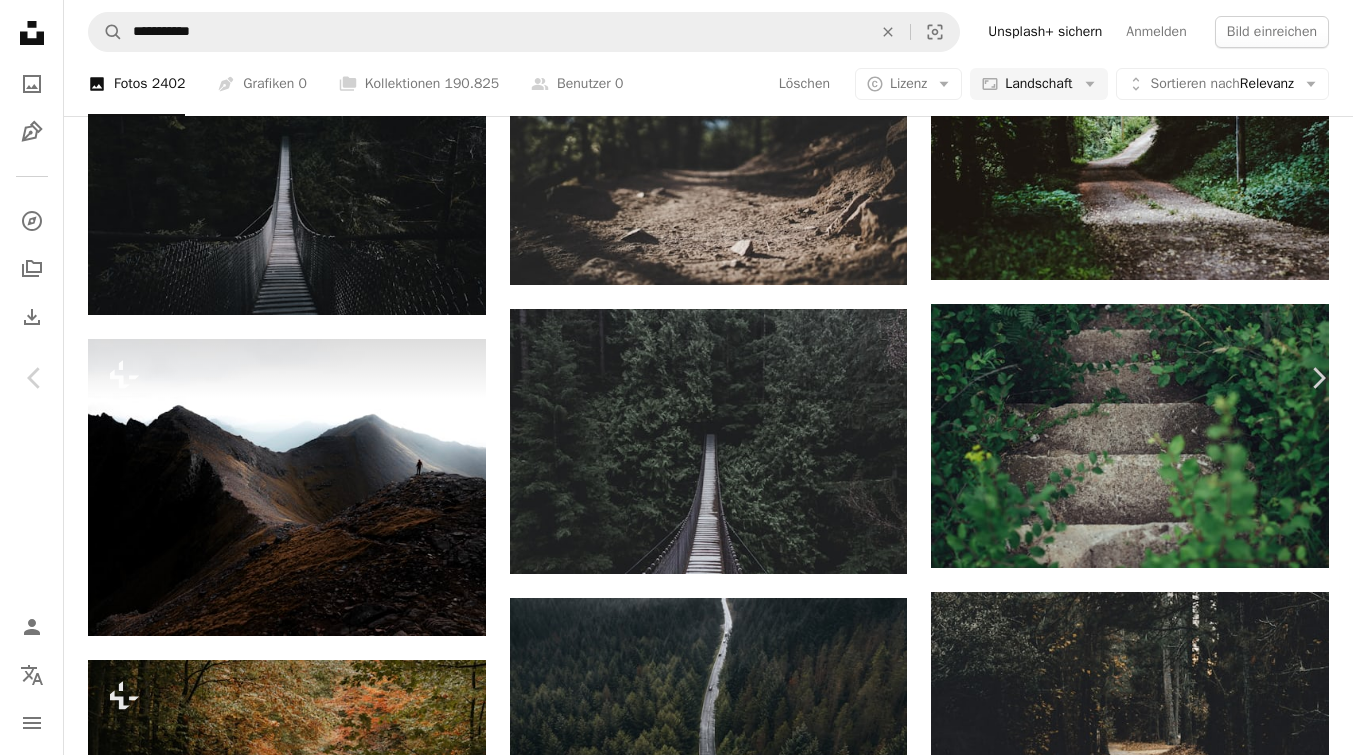 click on "An X shape Chevron left Chevron right Rainer Bleek brain1966 A heart A plus sign Bild bearbeiten   Plus sign for Unsplash+ Kostenlos herunterladen Chevron down Zoom in Aufrufe 4.084.872 Downloads 17.129 Veröffentlicht in Fotos A forward-right arrow Teilen Info icon Info More Actions A map marker Schröcken, Austria Calendar outlined Veröffentlicht am  21. Dezember 2017 Camera Canon, EOS 600D Safety Kostenlos zu verwenden im Rahmen der  Unsplash Lizenz Wald Winter Szenerie Wintertapete Winterhintergrund Waldland Hintergrundmotive Ähnliche Premium-Bilder auf iStock durchsuchen  |  20 % Rabatt mit Aktionscode UNSPLASH20 Mehr auf iStock anzeigen  ↗ Ähnliche Bilder A heart A plus sign Alek Newton Für Anfragen verfügbar A checkmark inside of a circle Arrow pointing down A heart A plus sign itsgreatoutthere Arrow pointing down A heart A plus sign Leiyane Rabe Arrow pointing down A heart A plus sign Lydia Noire Arrow pointing down A heart A plus sign Christian Cueni Für Anfragen verfügbar A heart Für" at bounding box center (676, 5005) 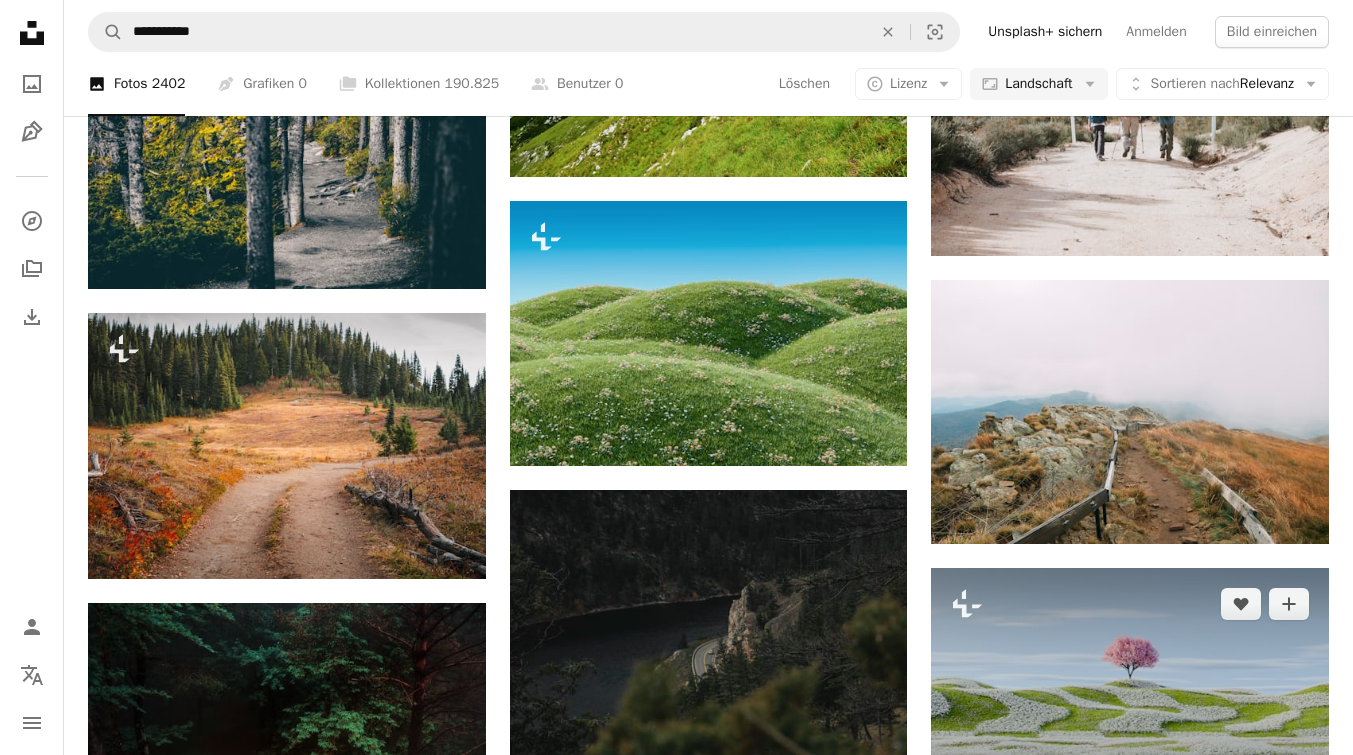 scroll, scrollTop: 6605, scrollLeft: 0, axis: vertical 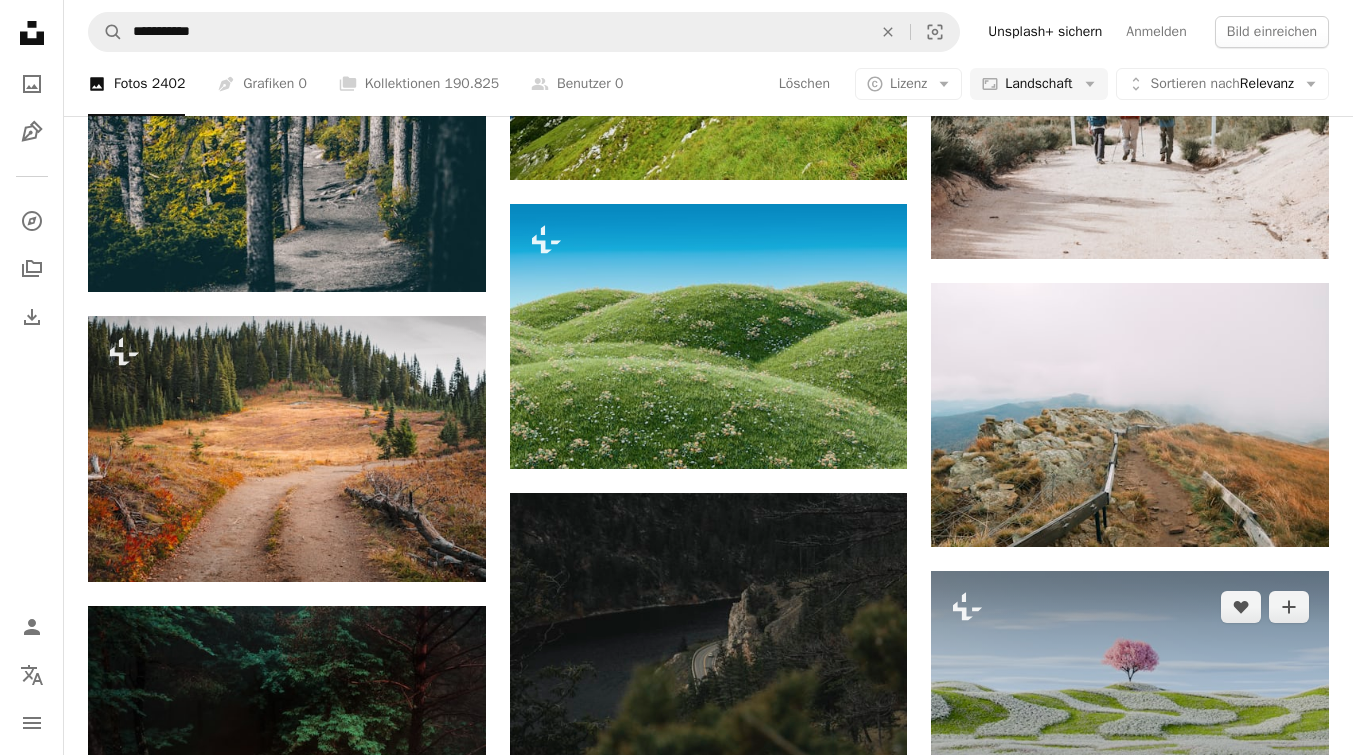 click at bounding box center [1130, 703] 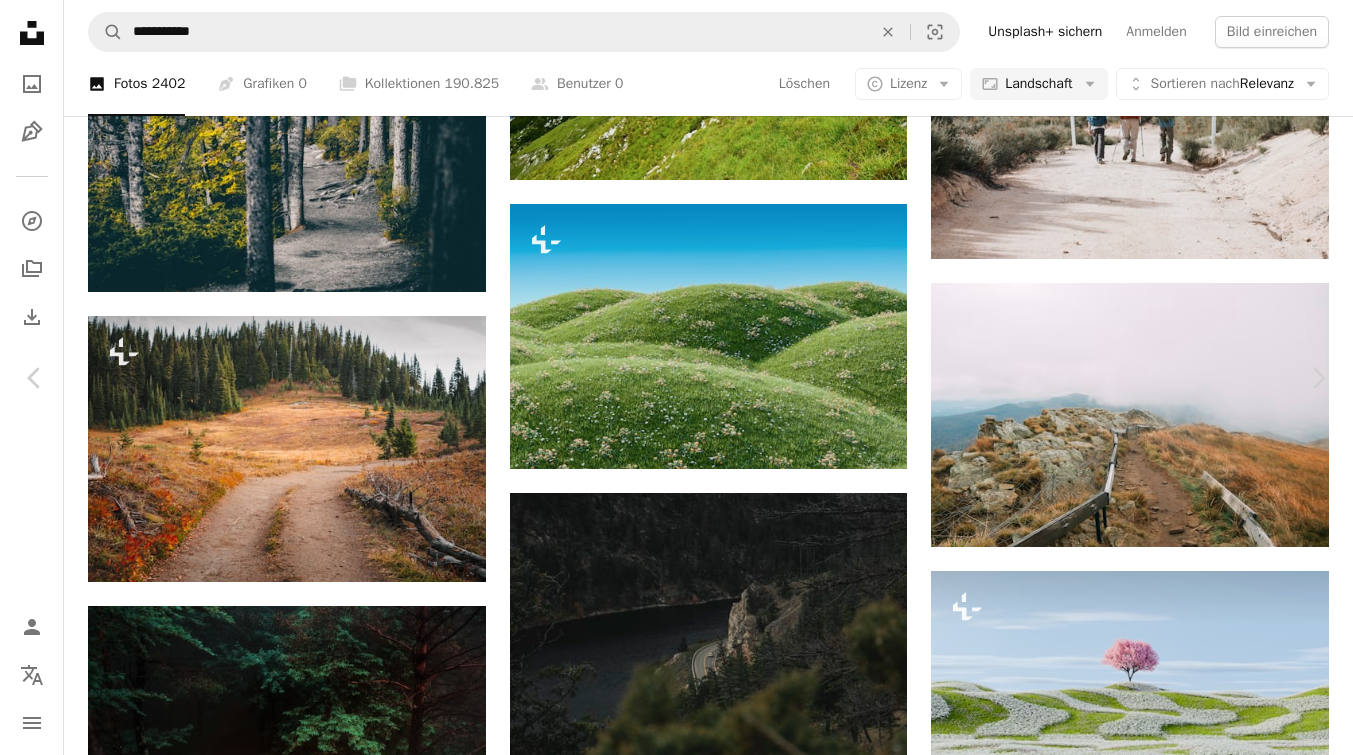 click on "Alex Shuper" at bounding box center [173, 10510] 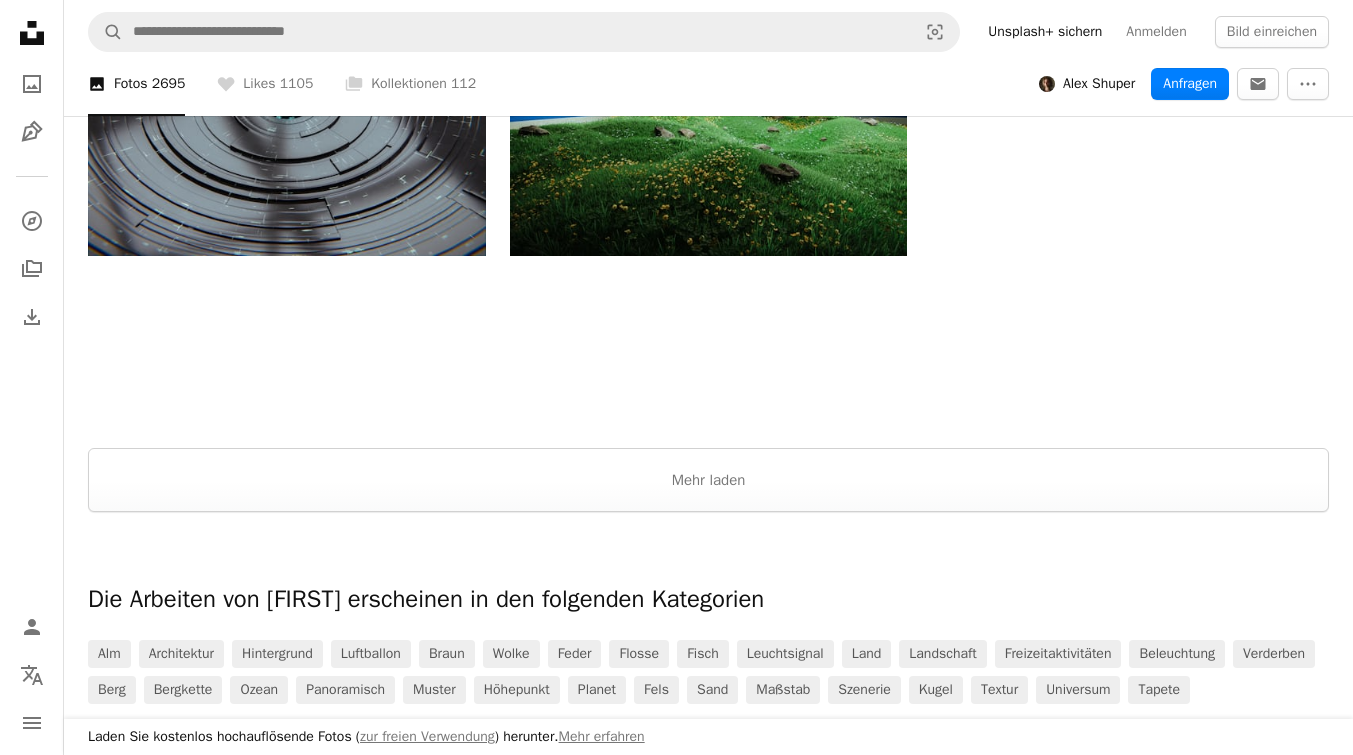 scroll, scrollTop: 2572, scrollLeft: 0, axis: vertical 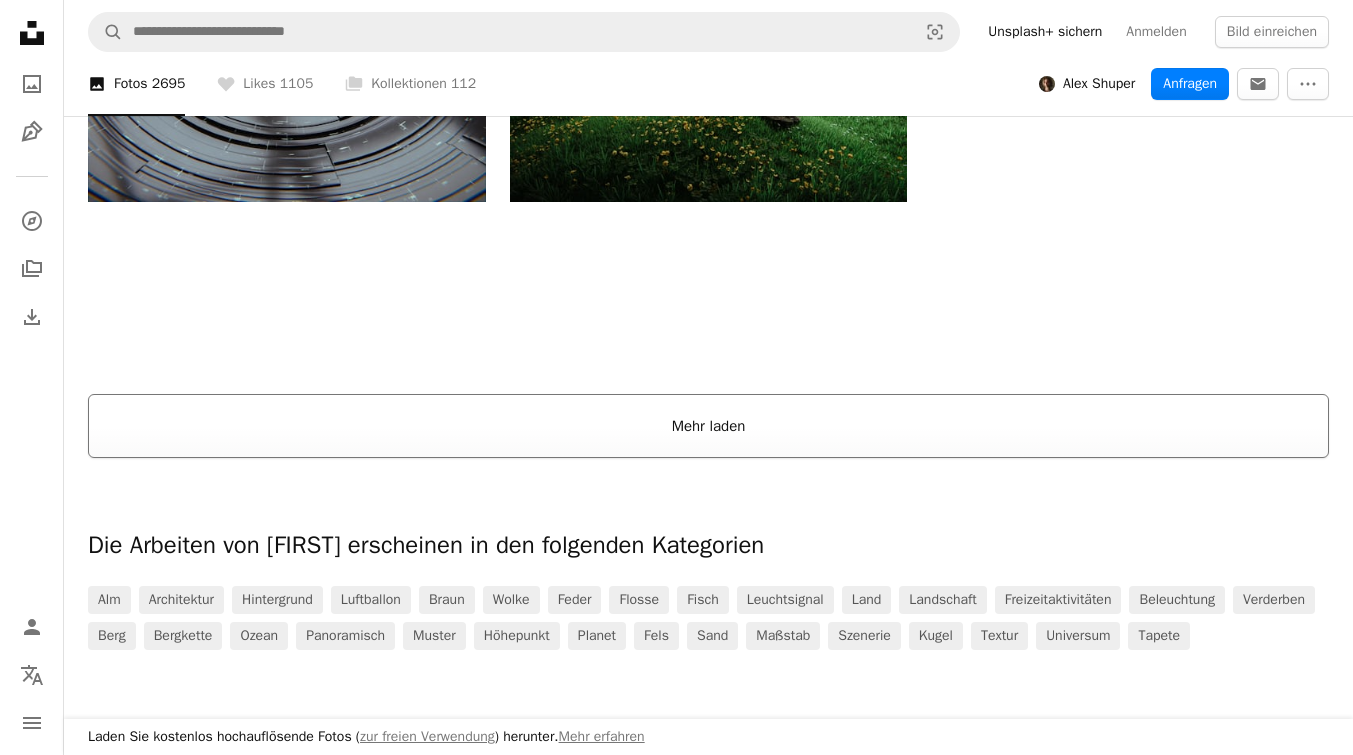 click on "Mehr laden" at bounding box center [708, 426] 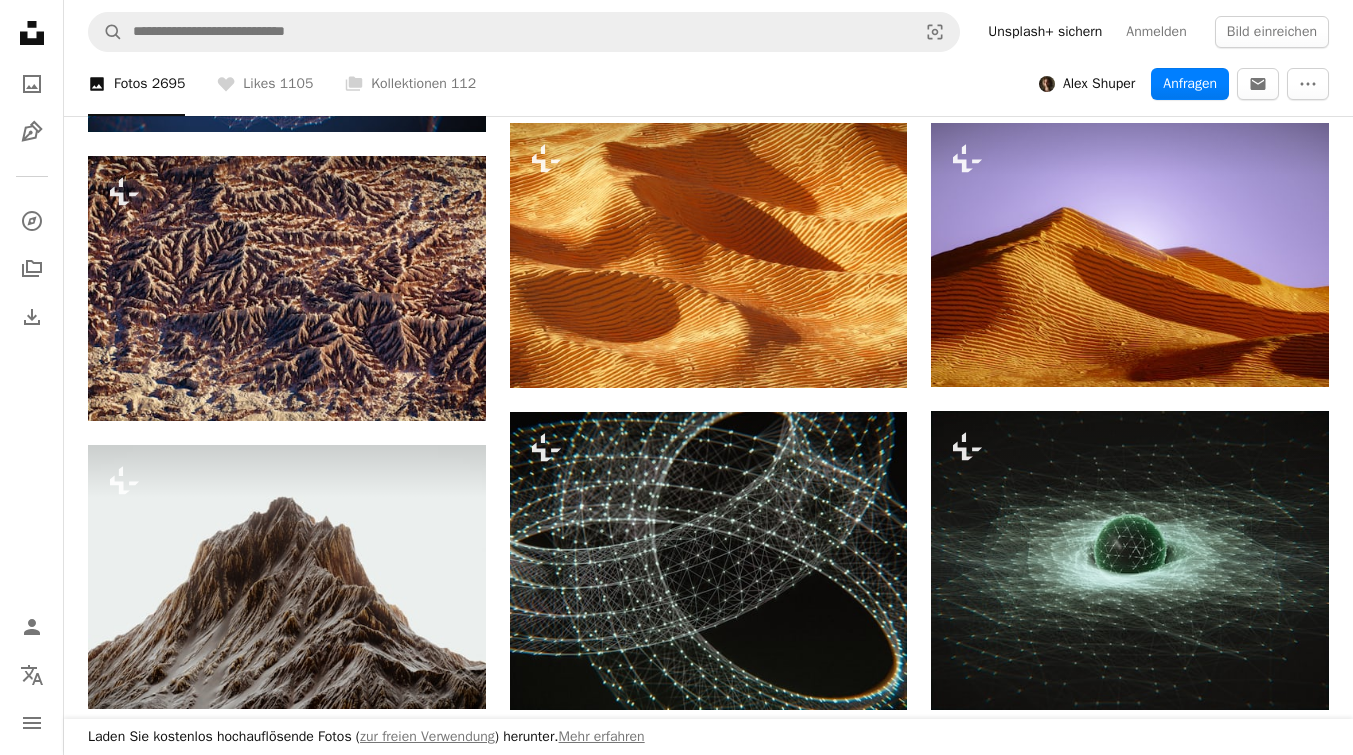 scroll, scrollTop: 3289, scrollLeft: 0, axis: vertical 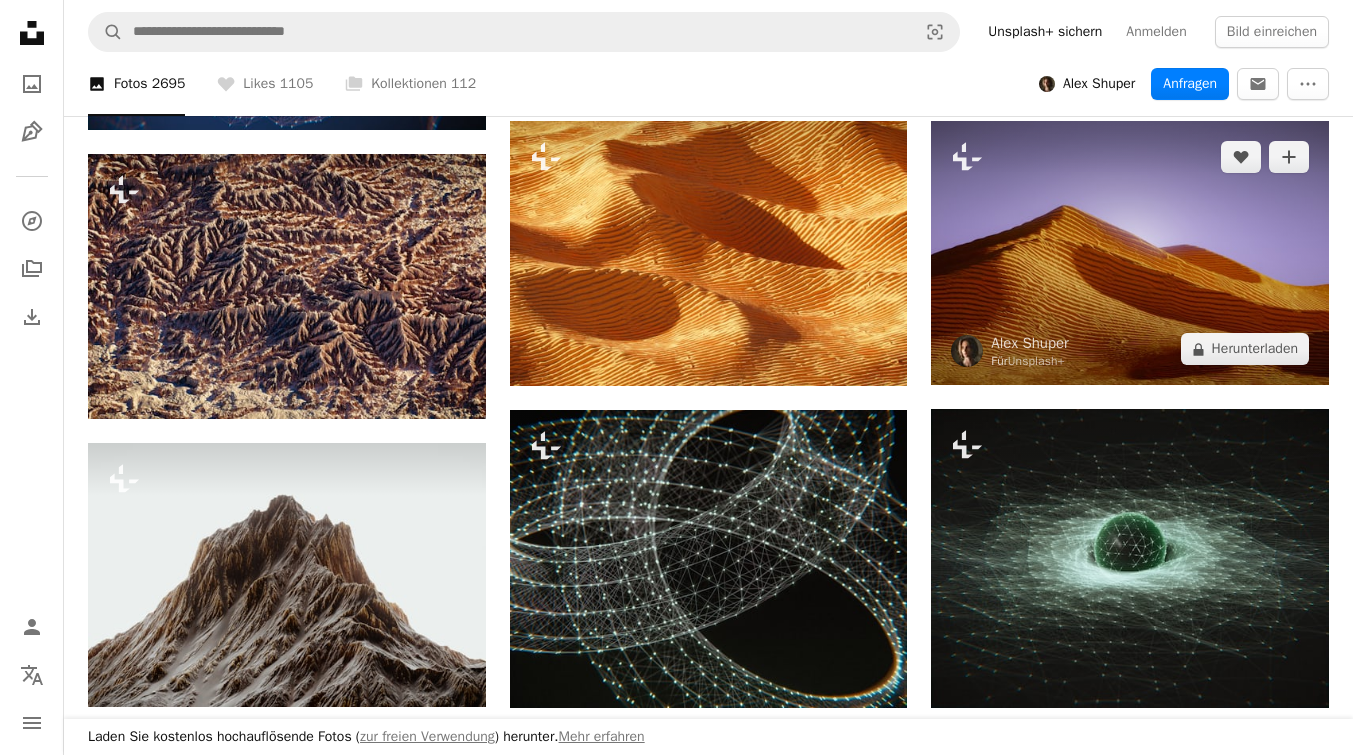 click at bounding box center (1130, 253) 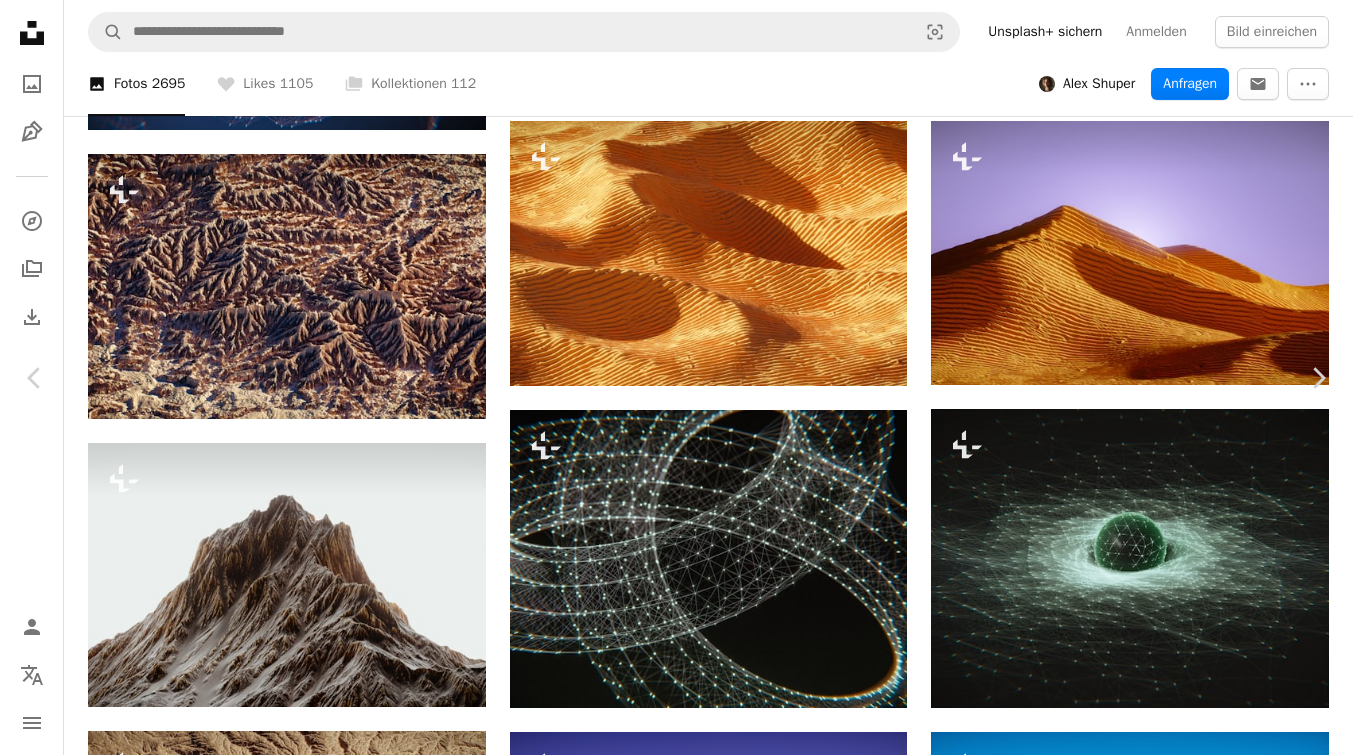 scroll, scrollTop: 5520, scrollLeft: 0, axis: vertical 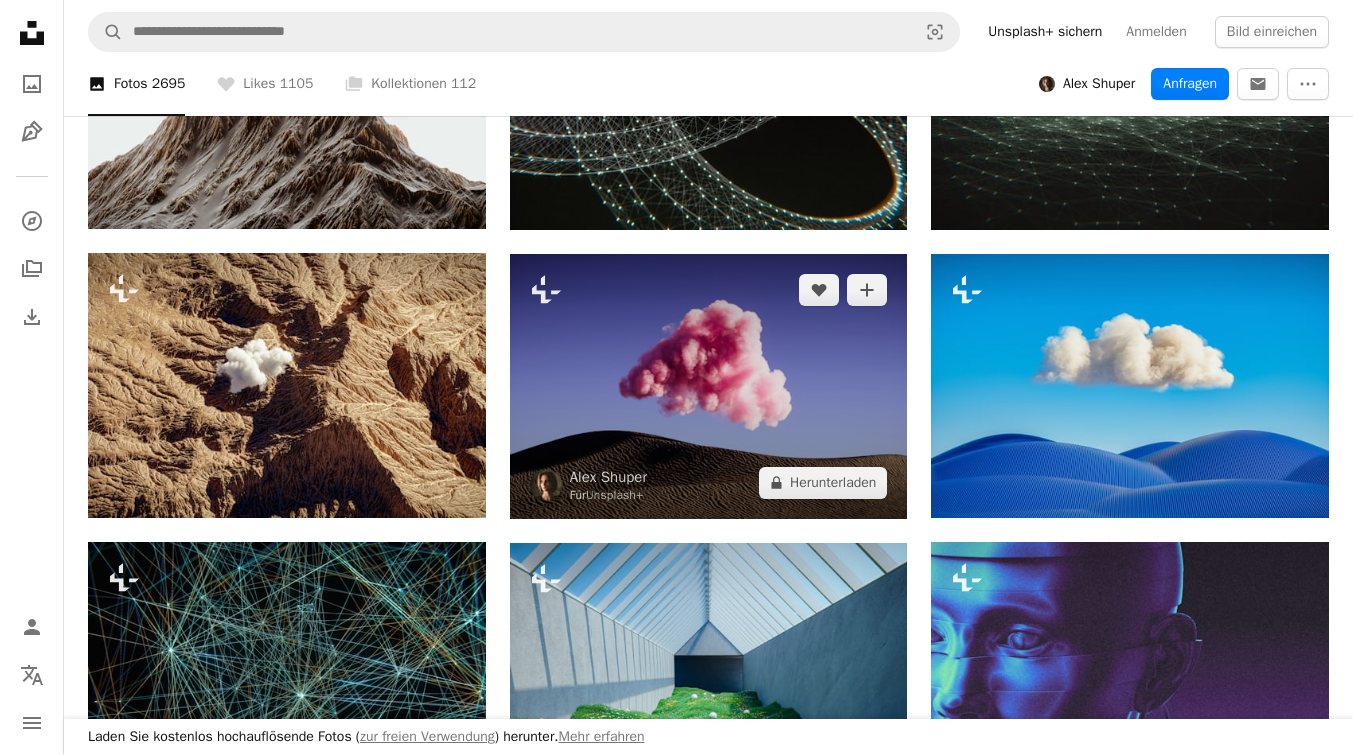 click at bounding box center [709, 386] 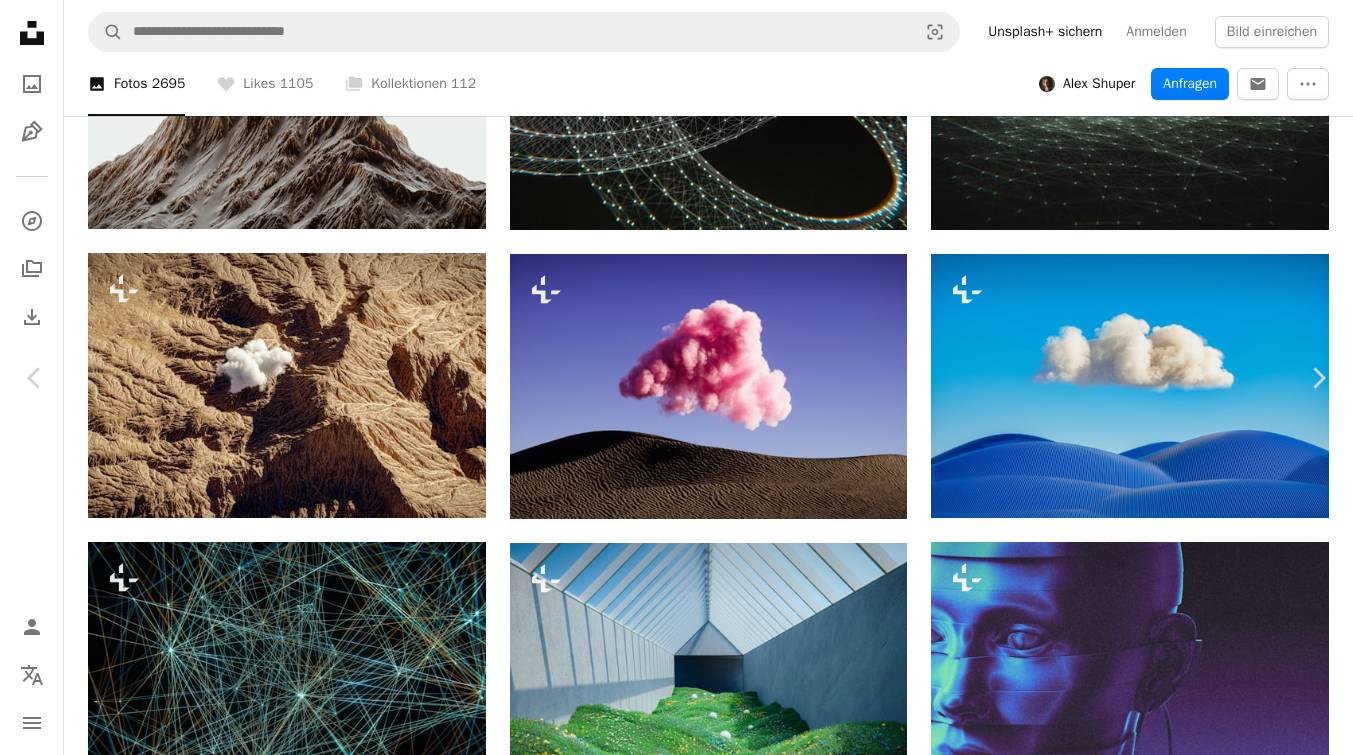 click on "A lock   Herunterladen" at bounding box center [1179, 3190] 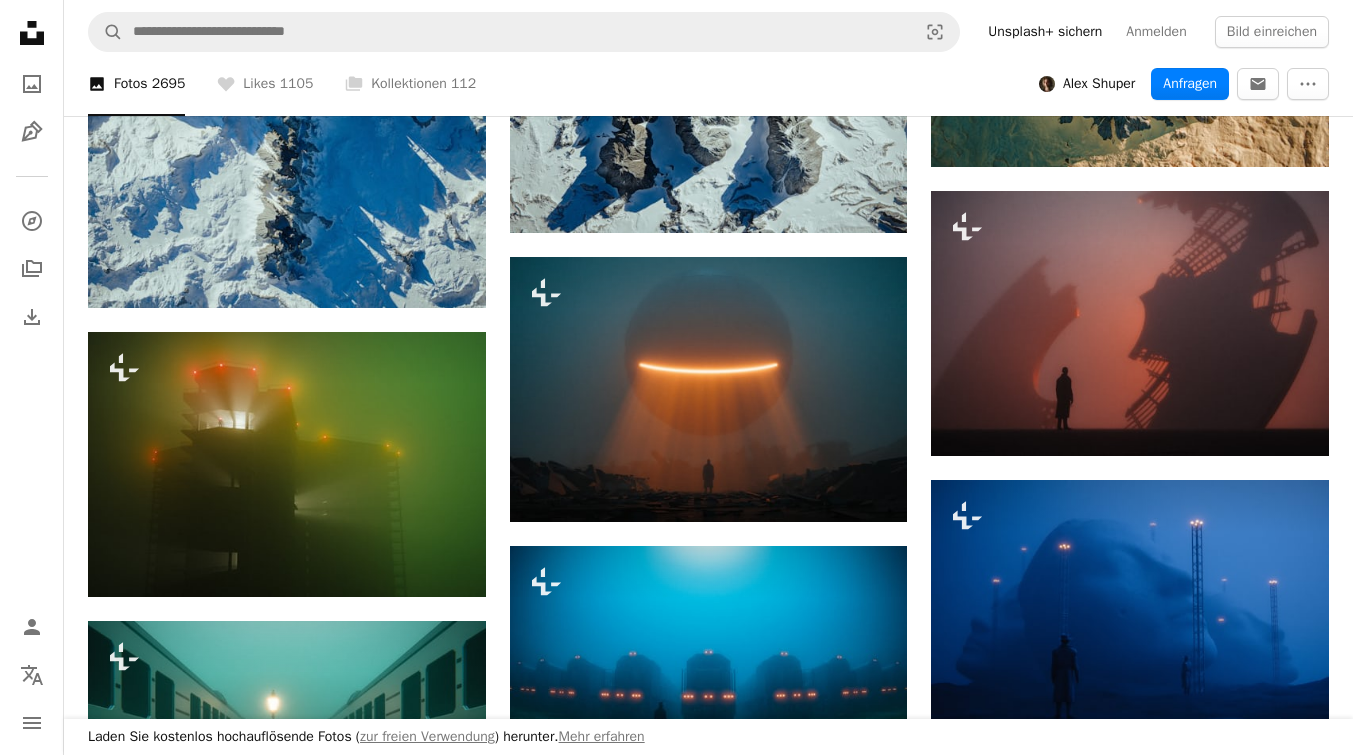 scroll, scrollTop: 10467, scrollLeft: 0, axis: vertical 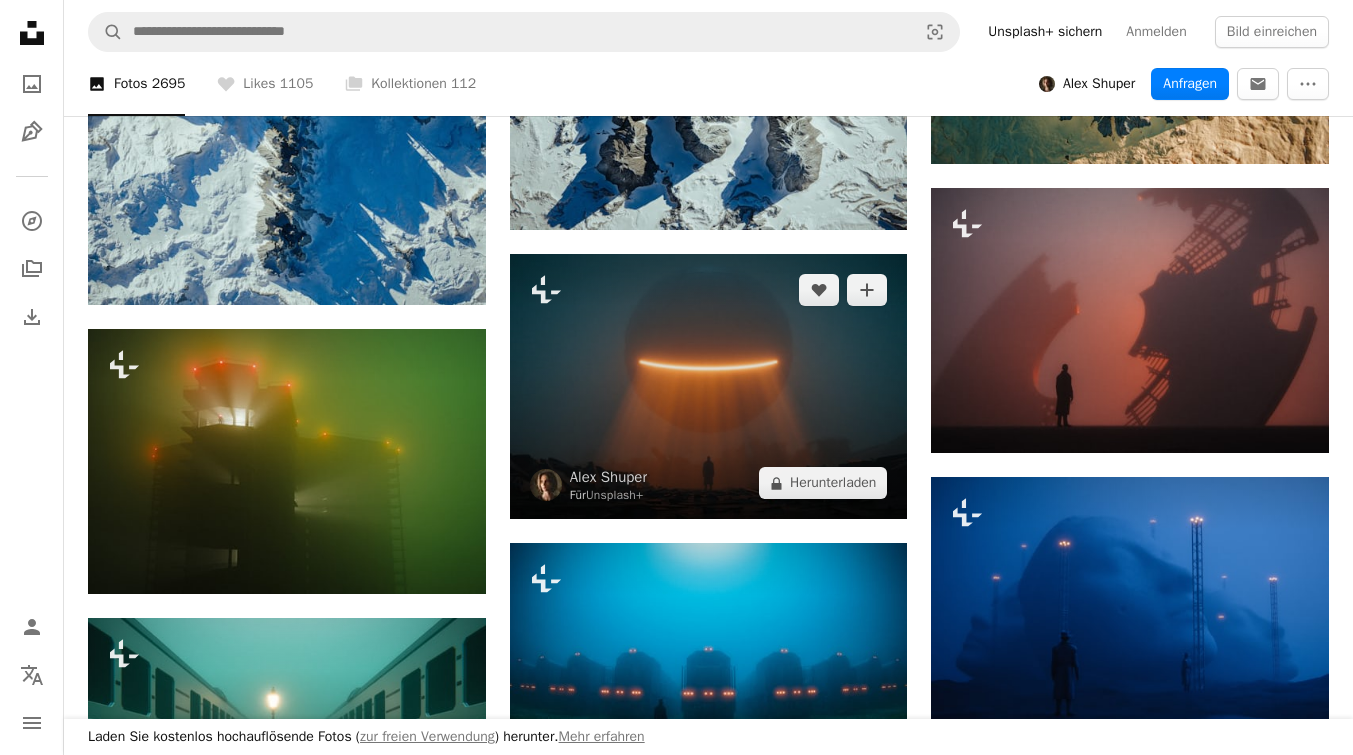 click at bounding box center [709, 386] 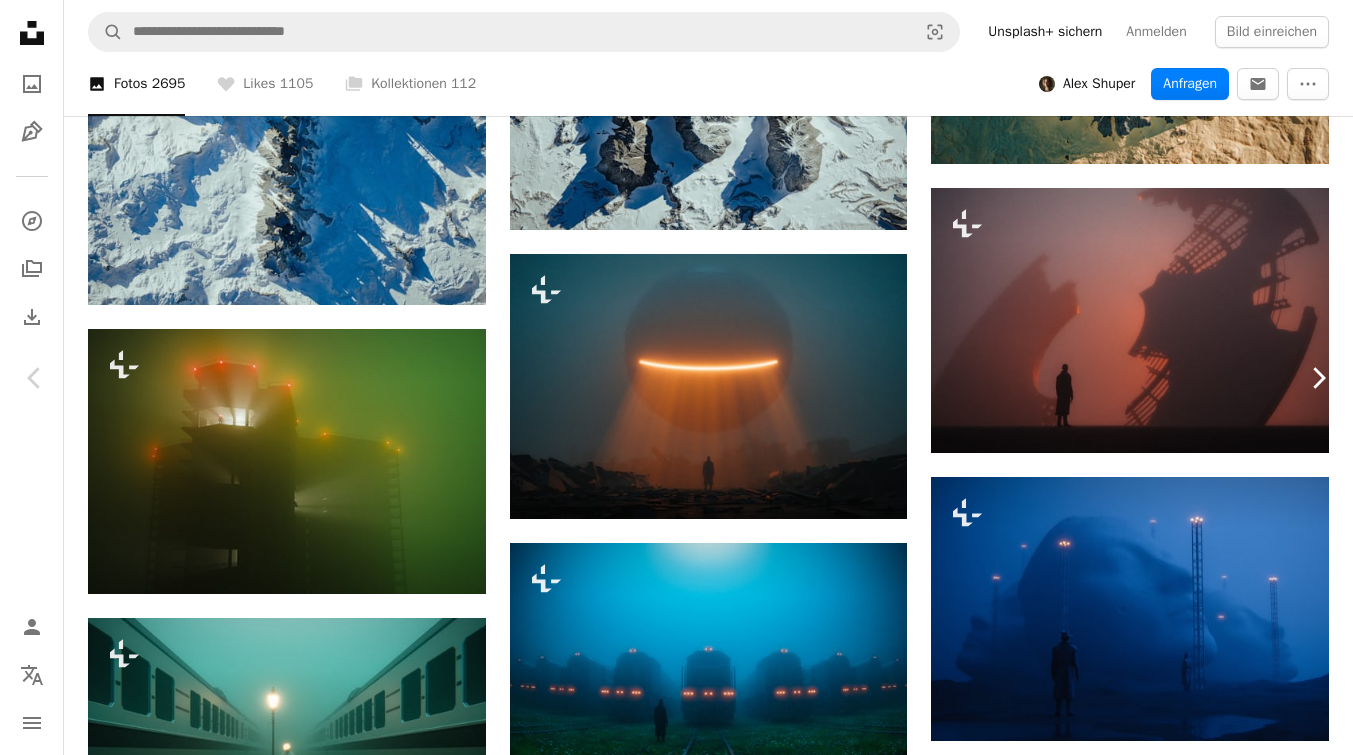 click on "Chevron right" at bounding box center [1318, 378] 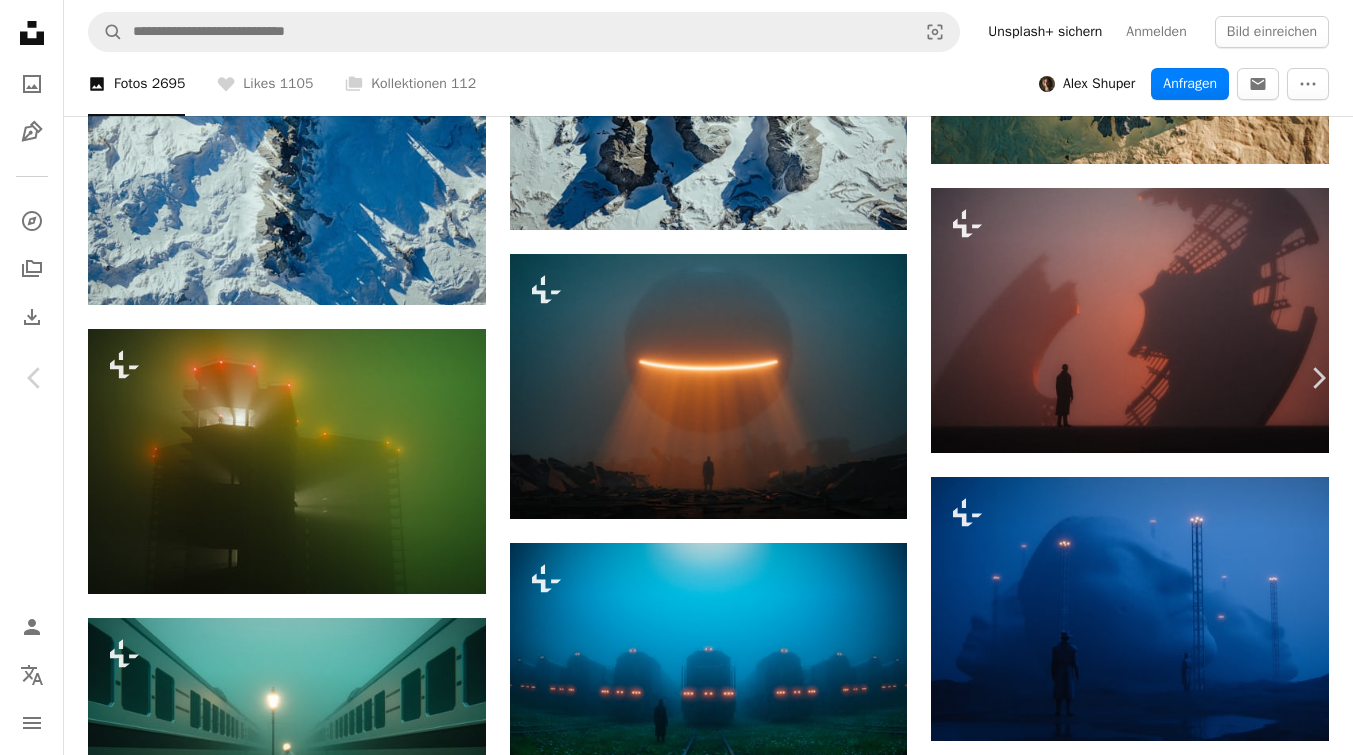 click on "An X shape Chevron left Chevron right Alex Shuper Für  Unsplash+ A heart A plus sign Bild bearbeiten   Plus sign for Unsplash+ A lock   Herunterladen Zoom in A forward-right arrow Teilen More Actions Wetter › Nebel Calendar outlined Veröffentlicht am  14. Juni 2025 Safety Lizenziert unter der  Unsplash+ Lizenz Tapete Hintergrund Nacht 3D-Rendering Digitale Kunst filmisch Abend launisch geheimnisvoll 3D-Kunst Nachts körnig Nachtszene 3D-Bild Digitales Rendering Dramatische Beleuchtung Dämmerung Digitaler Minimalismus Kinobeleuchtung Stimmungsvolle Beleuchtung Kostenlose Bilder Aus dieser Serie Chevron right Plus sign for Unsplash+ Plus sign for Unsplash+ Plus sign for Unsplash+ Plus sign for Unsplash+ Ähnliche Bilder" at bounding box center (676, 3222) 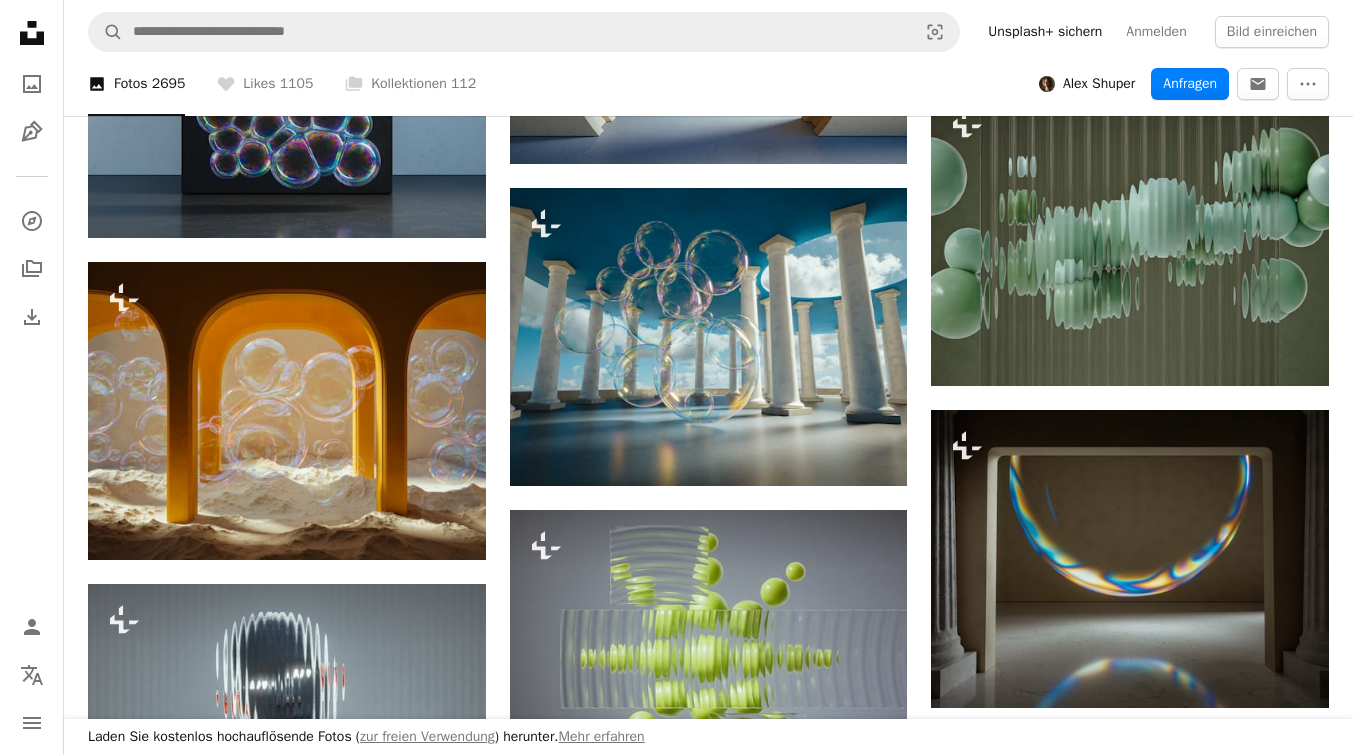 scroll, scrollTop: 14393, scrollLeft: 0, axis: vertical 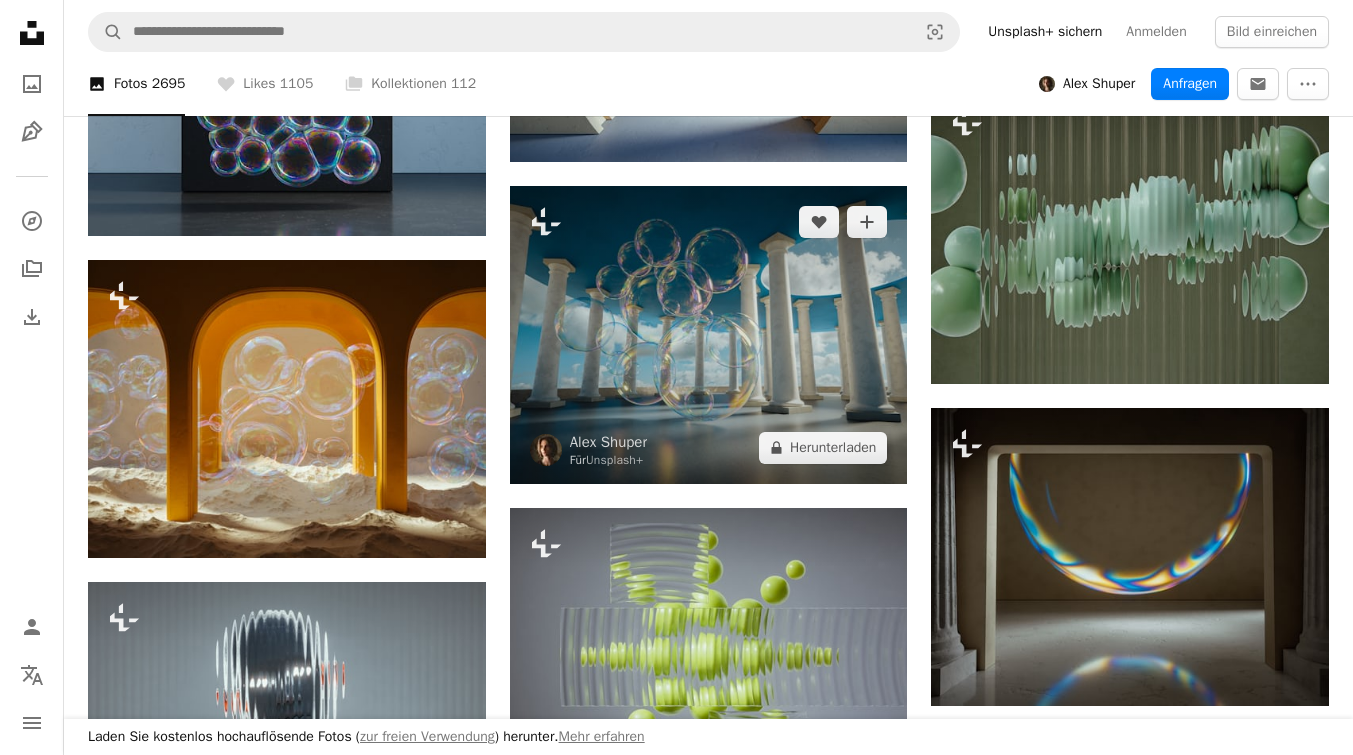 click at bounding box center [709, 335] 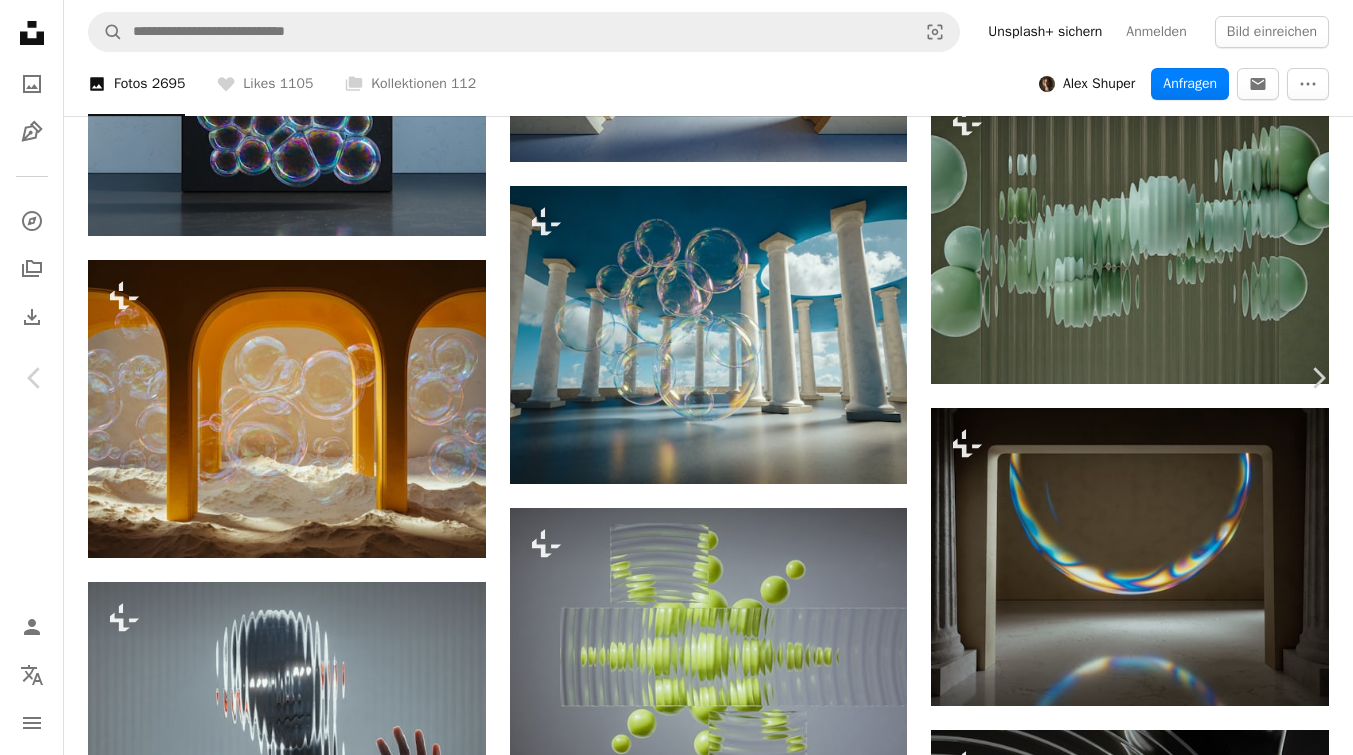 click on "An X shape Chevron left Chevron right Alex Shuper Für  Unsplash+ A heart A plus sign Bild bearbeiten   Plus sign for Unsplash+ A lock   Herunterladen Zoom in A forward-right arrow Teilen More Actions Calendar outlined Veröffentlicht am  15. Mai 2025 Safety Lizenziert unter der  Unsplash+ Lizenz 3D-Rendering Digitales Bild Digitale Kunst Blasen Blase Rasenplatz Sternenhimmel 3D-Kunst Wolkenhimmel 3D-Bild Dreamscape minimalistische Landschaft Digitales Rendering Seifenblase traumhafte Landschaft Digitaler Minimalismus Grashügel Kostenlose Fotos Aus dieser Serie Plus sign for Unsplash+ Ähnliche Bilder Plus sign for Unsplash+ A heart A plus sign Ruliff Andrean Für  Unsplash+ A lock   Herunterladen Plus sign for Unsplash+ A heart A plus sign Ruliff Andrean Für  Unsplash+ A lock   Herunterladen Plus sign for Unsplash+ A heart A plus sign Planet Volumes Für  Unsplash+ A lock   Herunterladen Plus sign for Unsplash+ A heart A plus sign Planet Volumes Für  Unsplash+ A lock   Herunterladen A heart A plus sign" at bounding box center (676, 3519) 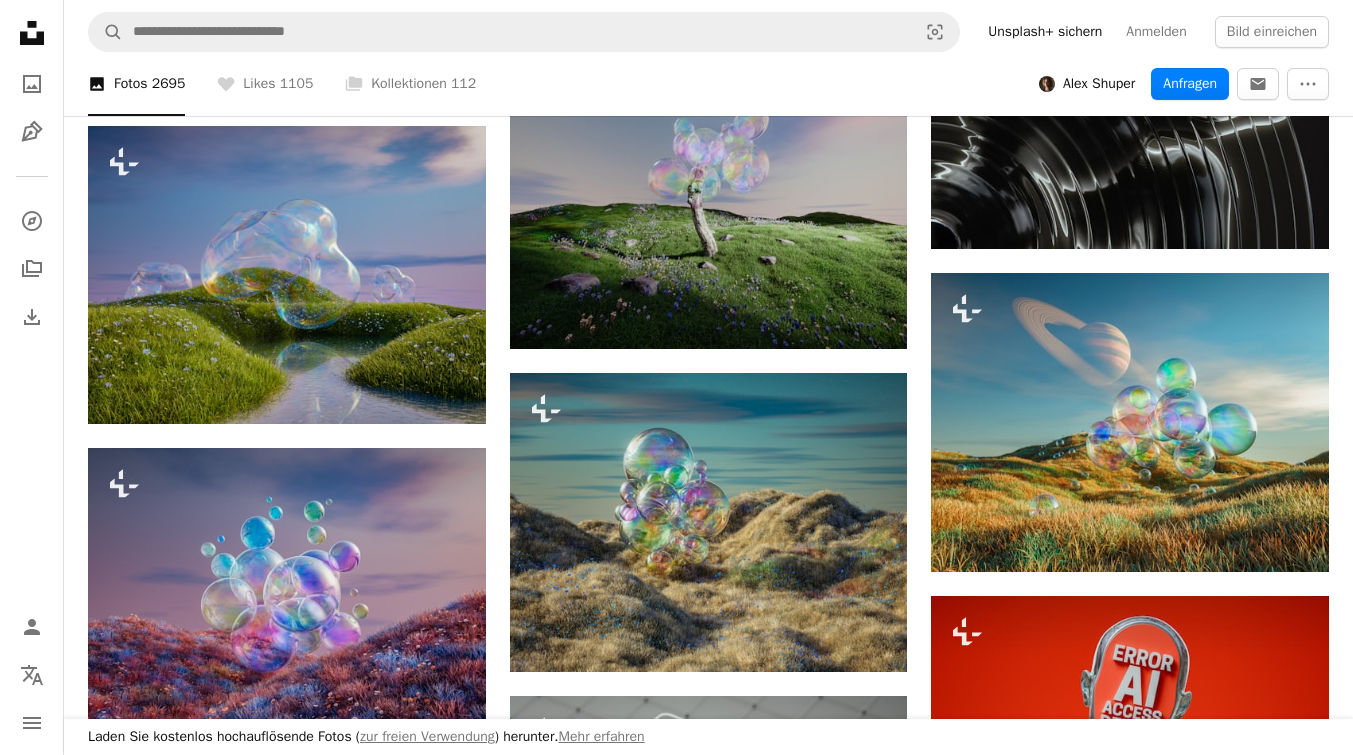 scroll, scrollTop: 15175, scrollLeft: 0, axis: vertical 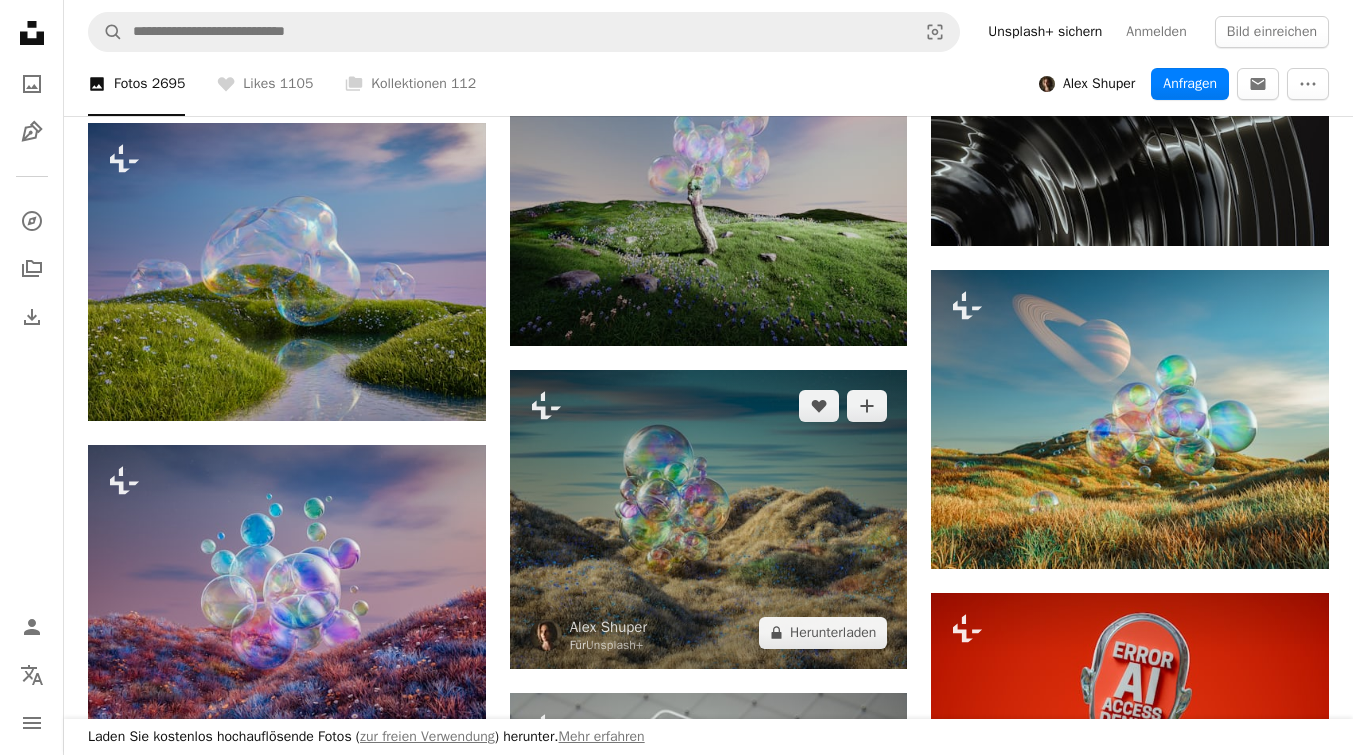 click at bounding box center [709, 519] 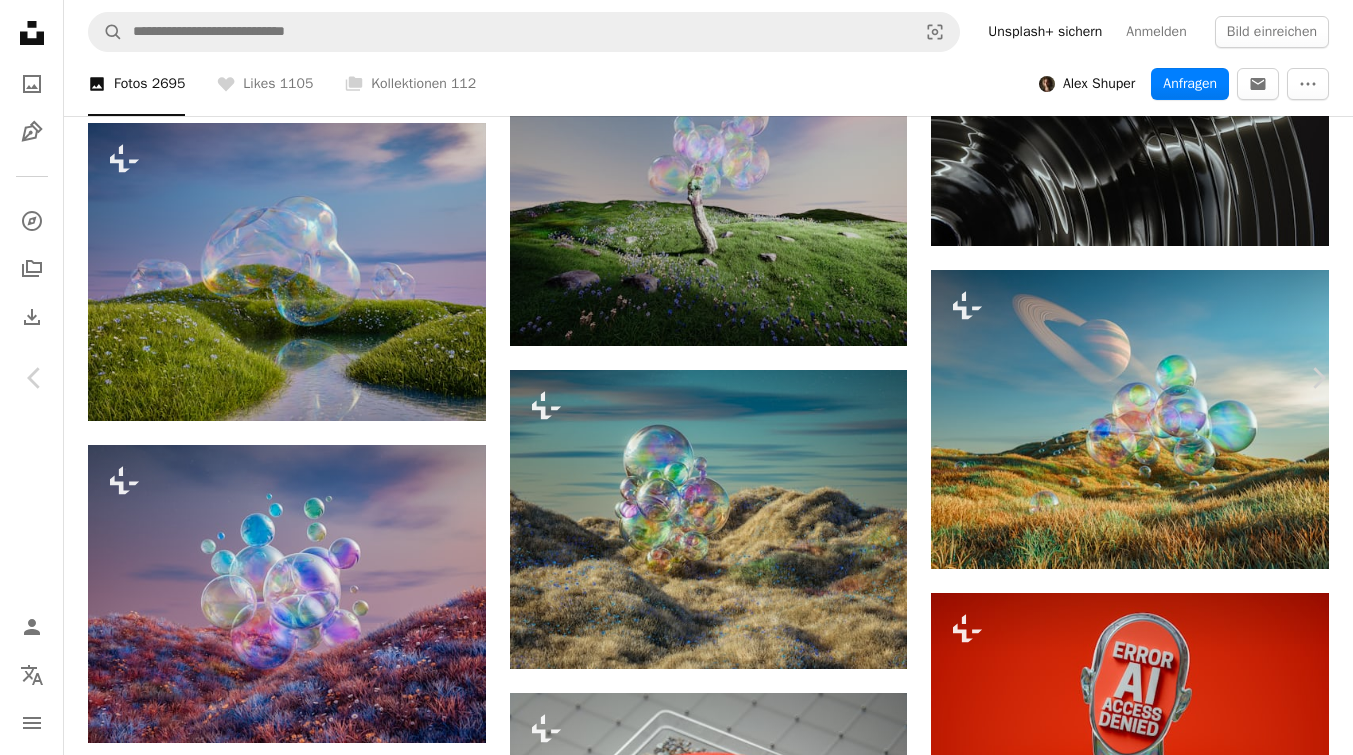 click on "An X shape Chevron left Chevron right Alex Shuper Für  Unsplash+ A heart A plus sign Bild bearbeiten   Plus sign for Unsplash+ A lock   Herunterladen Zoom in A forward-right arrow Teilen More Actions Calendar outlined Veröffentlicht am  11. Mai 2025 Safety Lizenziert unter der  Unsplash+ Lizenz 3D-Rendering Digitales Bild Digitale Kunst Blasen Blase Rasenplatz Sternenhimmel 3D-Kunst Wolkenhimmel 3D-Bild Dreamscape minimalistische Landschaft Digitales Rendering Seifenblase traumhafte Landschaft Digitaler Minimalismus Grashügel HD-Hintergrundbilder Ähnliche Bilder Plus sign for Unsplash+ A heart A plus sign Alex Shuper Für  Unsplash+ A lock   Herunterladen Plus sign for Unsplash+ A heart A plus sign A Chosen Soul Für  Unsplash+ A lock   Herunterladen Plus sign for Unsplash+ A heart A plus sign Ardian Pranomo Für  Unsplash+ A lock   Herunterladen Plus sign for Unsplash+ A heart A plus sign A Chosen Soul Für  Unsplash+ A lock   Herunterladen Plus sign for Unsplash+ A heart A plus sign A Chosen Soul Für" at bounding box center [676, 3679] 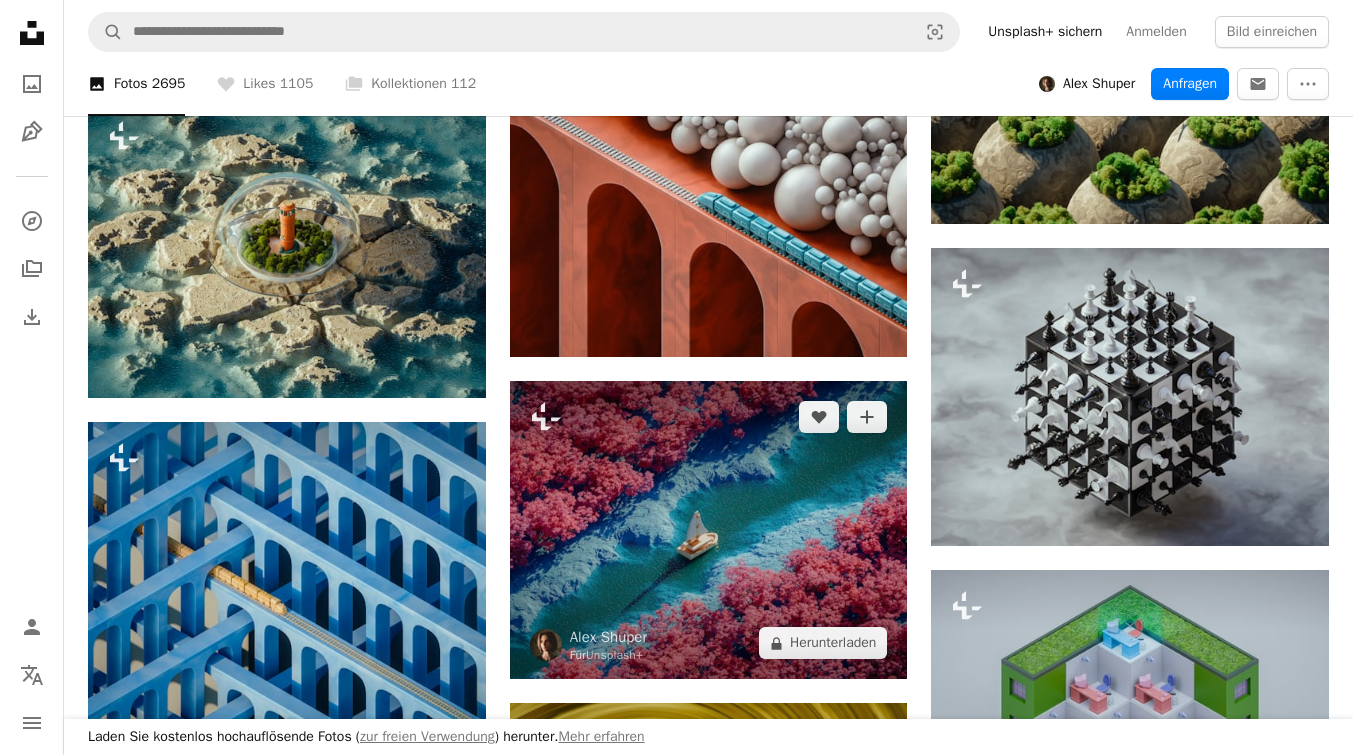 scroll, scrollTop: 17141, scrollLeft: 0, axis: vertical 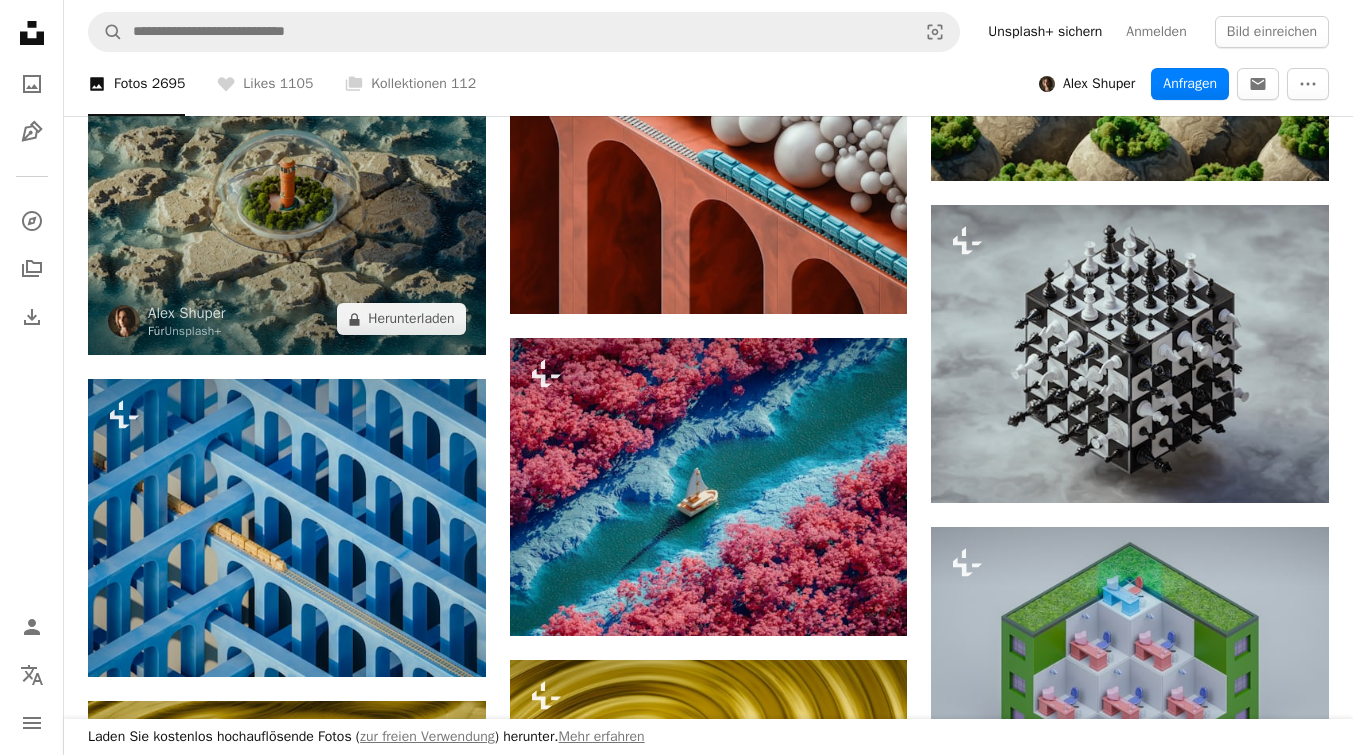 click at bounding box center [287, 206] 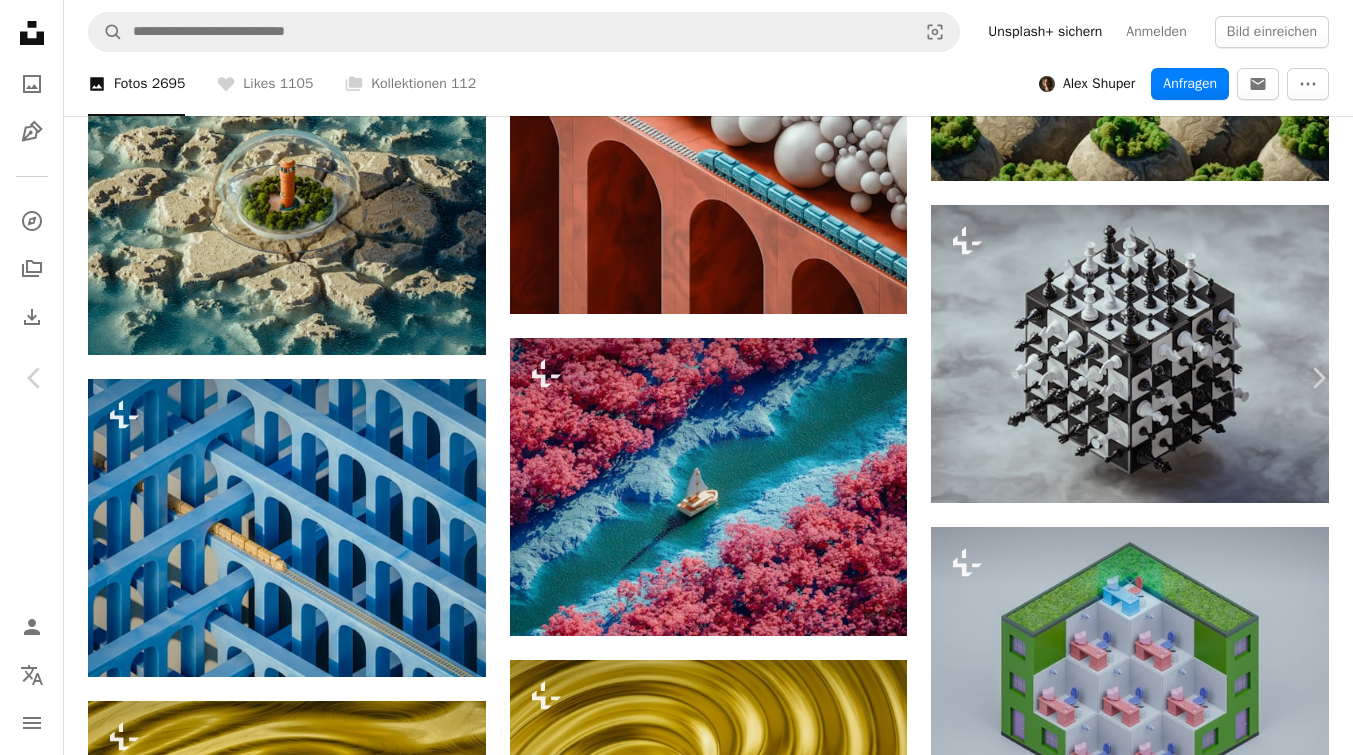 click on "An X shape Chevron left Chevron right Alex Shuper Für  Unsplash+ A heart A plus sign Bild bearbeiten   Plus sign for Unsplash+ A lock   Herunterladen Zoom in Veröffentlicht in 3D-Renderings A forward-right arrow Teilen More Actions Calendar outlined Veröffentlicht am  14. April 2025 Safety Lizenziert unter der  Unsplash+ Lizenz Tapete Hintergrund Minimalist 3D-Rendering Digitales Bild Insel erbringen Digitale Kunst Turm Kugel 3D-Kunst Miniatur isometrisch 3D-Bild Digitales Rendering Digitaler Minimalismus Isometrisches 3D isometrischer Raum Isometrische Stadt HD-Hintergrundbilder Aus dieser Serie Chevron right Plus sign for Unsplash+ Plus sign for Unsplash+ Plus sign for Unsplash+ Plus sign for Unsplash+ Plus sign for Unsplash+ Plus sign for Unsplash+ Ähnliche Bilder Plus sign for Unsplash+ A heart A plus sign Mo Für  Unsplash+ A lock   Herunterladen Plus sign for Unsplash+ A heart A plus sign Alex Shuper Für  Unsplash+ A lock   Herunterladen Plus sign for Unsplash+ A heart A plus sign Pramod Tiwari" at bounding box center [676, 3811] 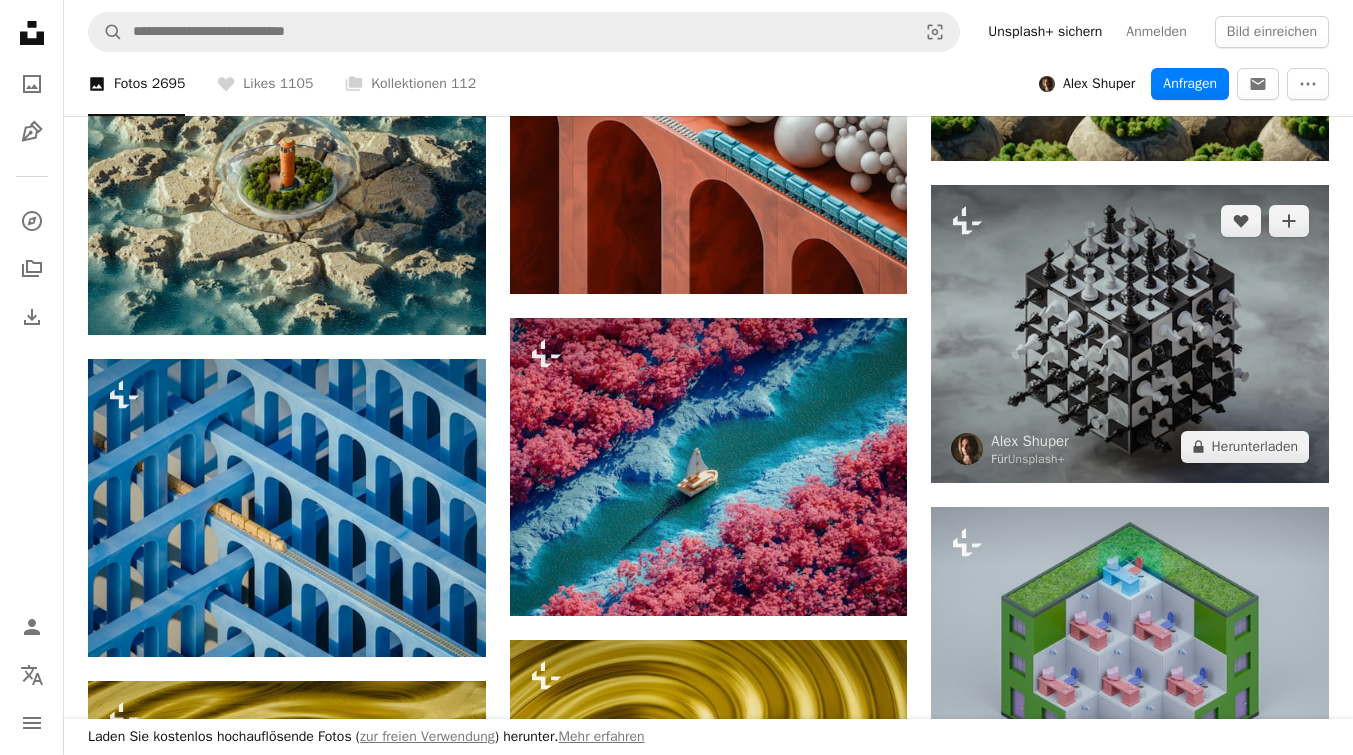 scroll, scrollTop: 17162, scrollLeft: 0, axis: vertical 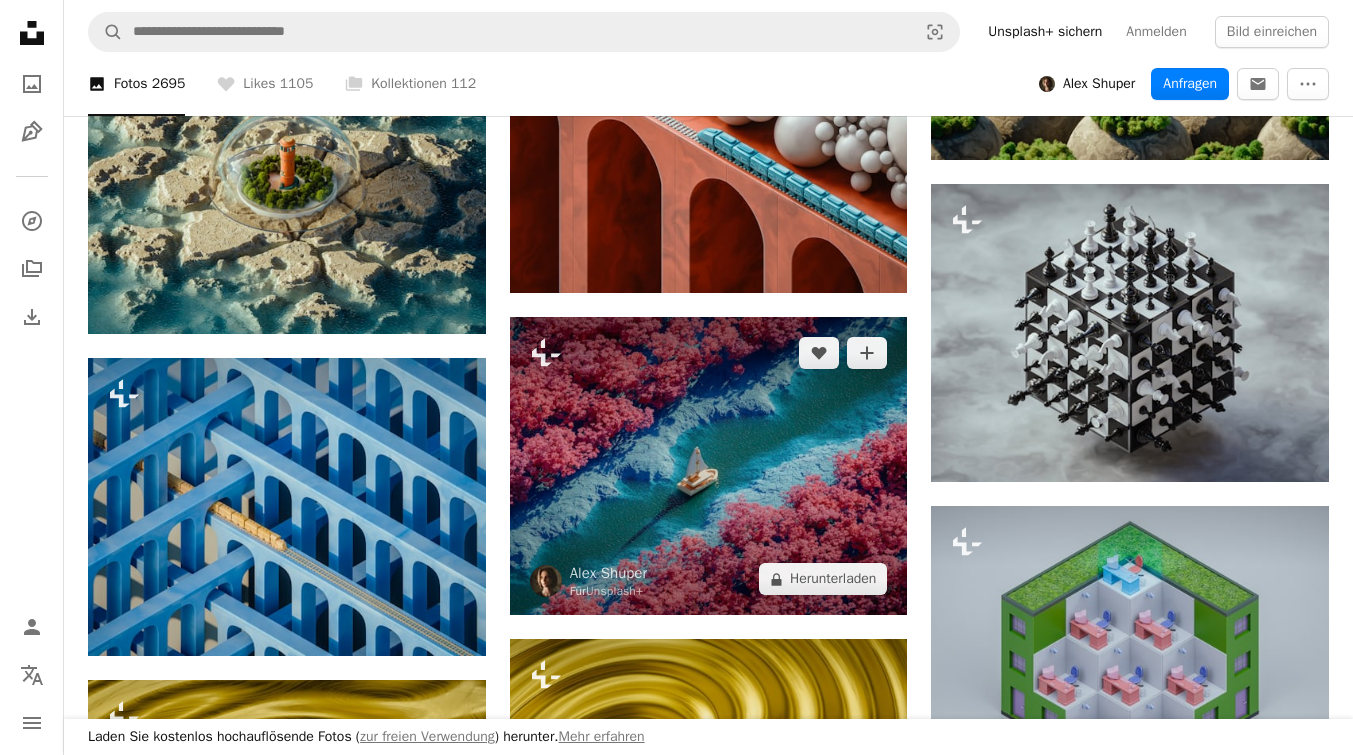 click at bounding box center [709, 466] 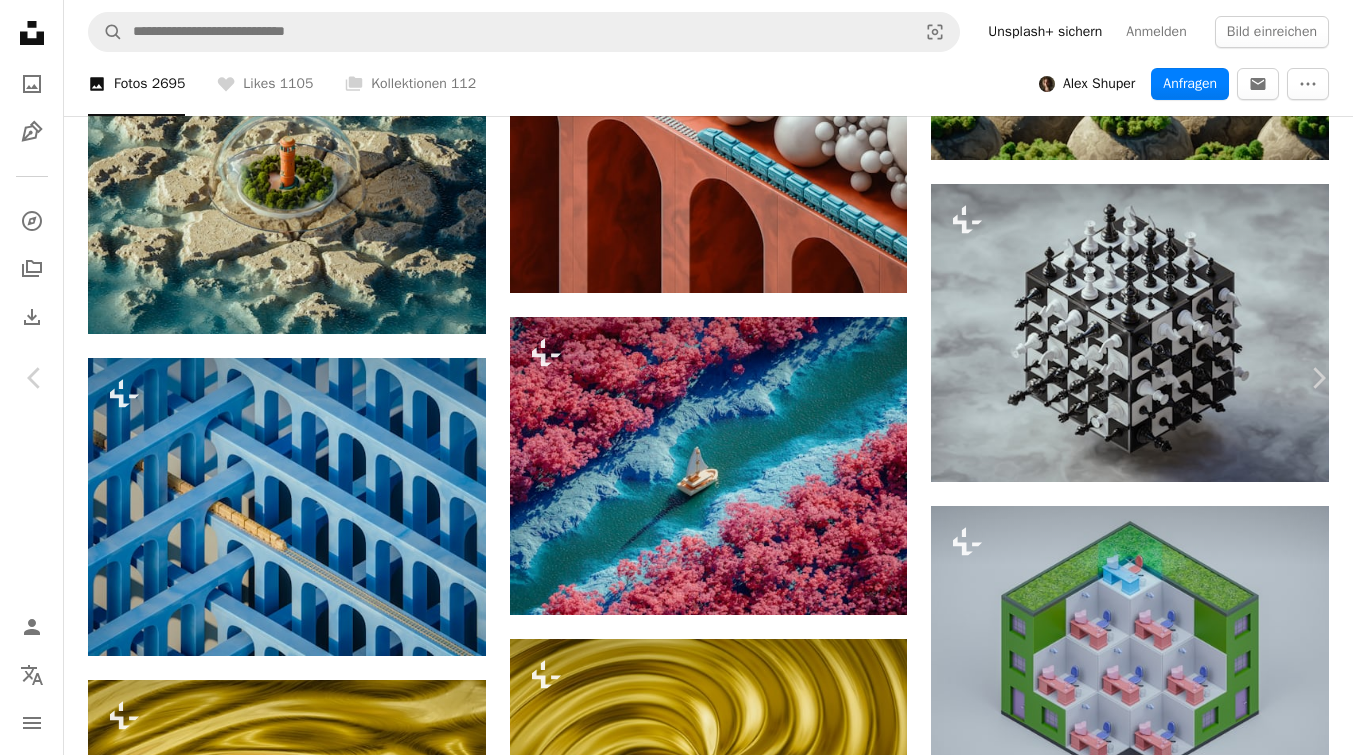 click on "An X shape Chevron left Chevron right Alex Shuper Für  Unsplash+ A heart A plus sign Bild bearbeiten   Plus sign for Unsplash+ A lock   Herunterladen Zoom in A forward-right arrow Teilen More Actions Transport › Boot Calendar outlined Veröffentlicht am  14. April 2025 Safety Lizenziert unter der  Unsplash+ Lizenz Tapete Hintergrund Wald Fluss Minimalist Boot 3D-Rendering Digitales Bild Digitale Kunst 3D-Kunst Miniatur isometrisch 3D-Bild Digitales Rendering Digitaler Minimalismus Isometrisches 3D isometrischer Raum Isometrische Stadt Kostenlose Fotos Aus dieser Serie Chevron right Plus sign for Unsplash+ Plus sign for Unsplash+ Plus sign for Unsplash+ Plus sign for Unsplash+ Plus sign for Unsplash+ Plus sign for Unsplash+ Ähnliche Bilder Plus sign for Unsplash+ A heart A plus sign Kamran Abdullayev Für  Unsplash+ A lock   Herunterladen Plus sign for Unsplash+ A heart A plus sign Imkara Visual Für  Unsplash+ A lock   Herunterladen Plus sign for Unsplash+ A heart A plus sign Ahmed Für  Unsplash+ A lock" at bounding box center [676, 3790] 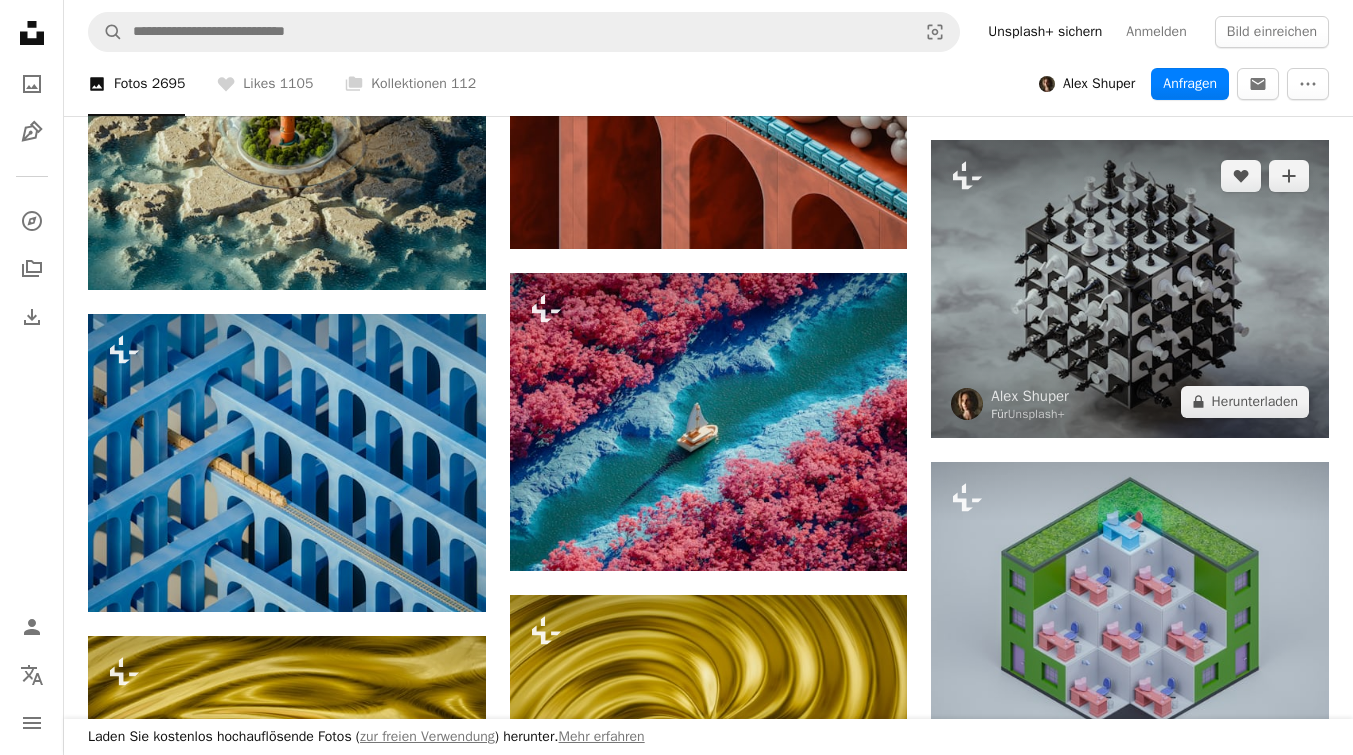 scroll, scrollTop: 17203, scrollLeft: 0, axis: vertical 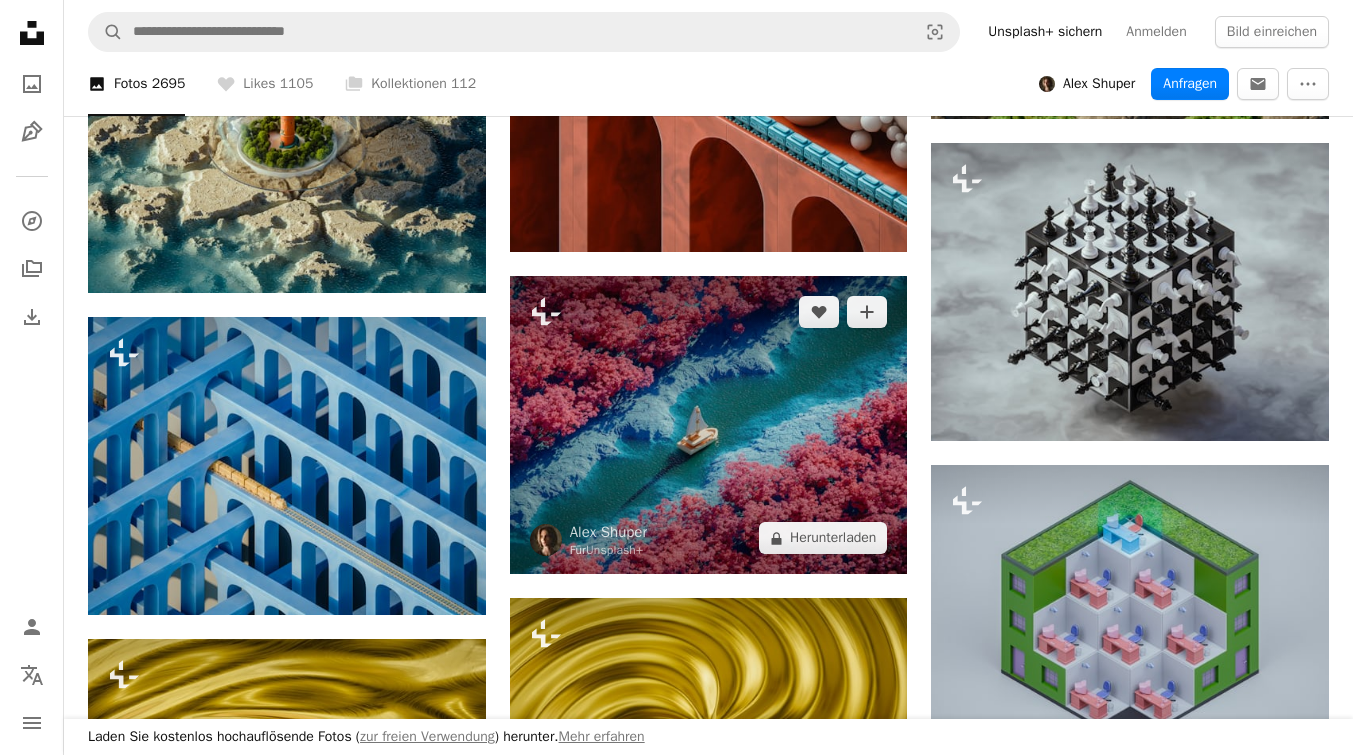 click at bounding box center (709, 425) 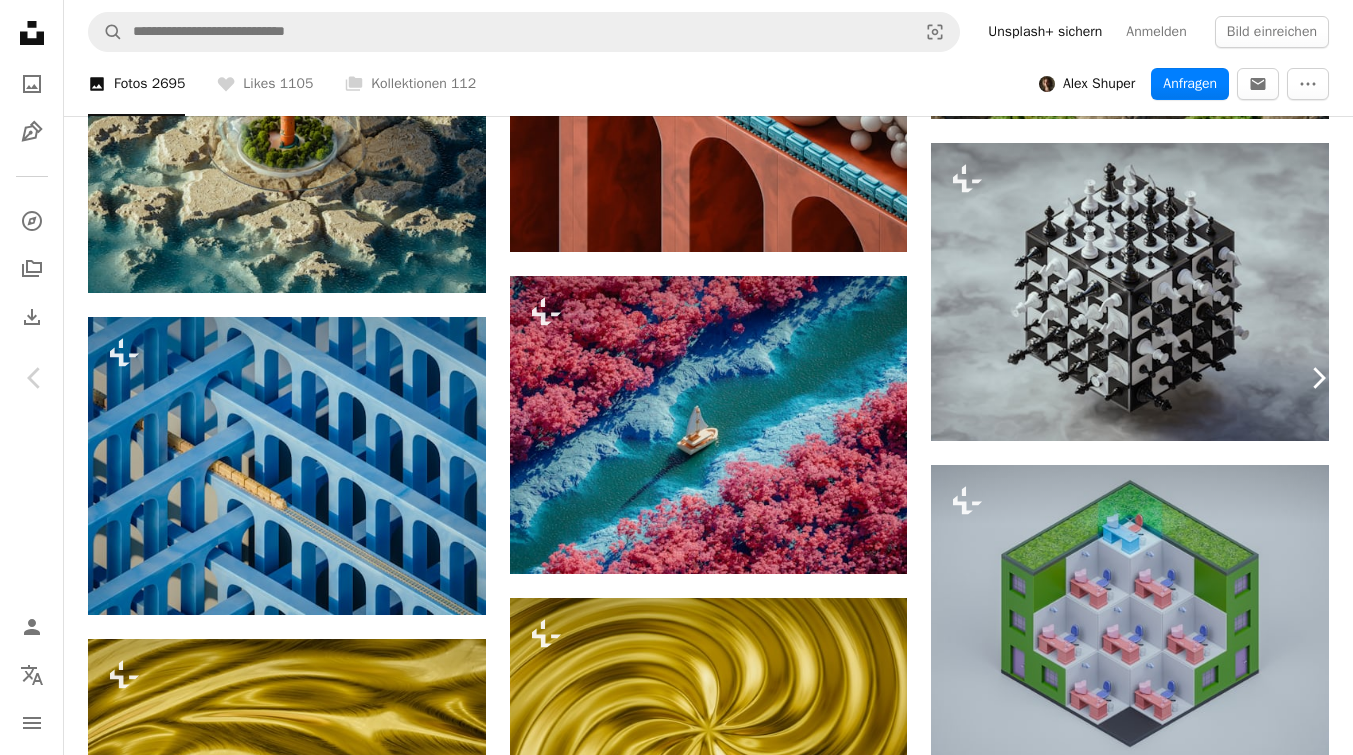 click on "Chevron right" at bounding box center (1318, 378) 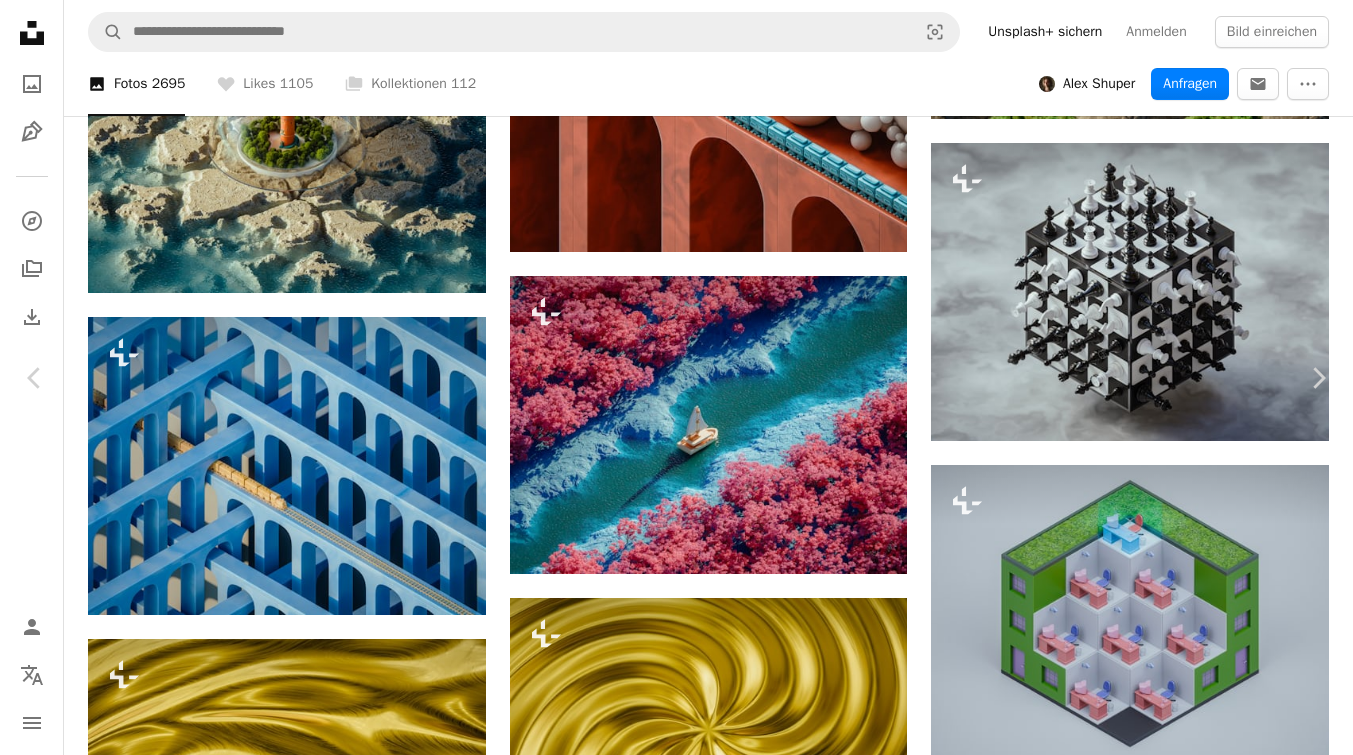 click on "An X shape Chevron left Chevron right Alex Shuper Für  Unsplash+ A heart A plus sign Bild bearbeiten   Plus sign for Unsplash+ A lock   Herunterladen Zoom in Veröffentlicht in 3D-Renderings A forward-right arrow Teilen More Actions Abstrakt › Muster Calendar outlined Veröffentlicht am  12. April 2025 Safety Lizenziert unter der  Unsplash+ Lizenz Tapete Hintergrund abstrakt Zug Minimalist Brücke 3D-Rendering Digitales Bild erbringen Digitale Kunst 3D-Kunst Miniatur Bahngleise isometrisch 3D-Bild Digitales Rendering Digitaler Minimalismus Isometrisches 3D isometrischer Raum Isometrische Stadt Public Domain-Bilder Aus dieser Serie Plus sign for Unsplash+ Ähnliche Bilder Plus sign for Unsplash+ A heart A plus sign Evelyn Verdín Für  Unsplash+ A lock   Herunterladen Plus sign for Unsplash+ A heart A plus sign Colin + Meg Für  Unsplash+ A lock   Herunterladen Plus sign for Unsplash+ A heart A plus sign laura adai Für  Unsplash+ A lock   Herunterladen Plus sign for Unsplash+ A heart A plus sign Für" at bounding box center (676, 4855) 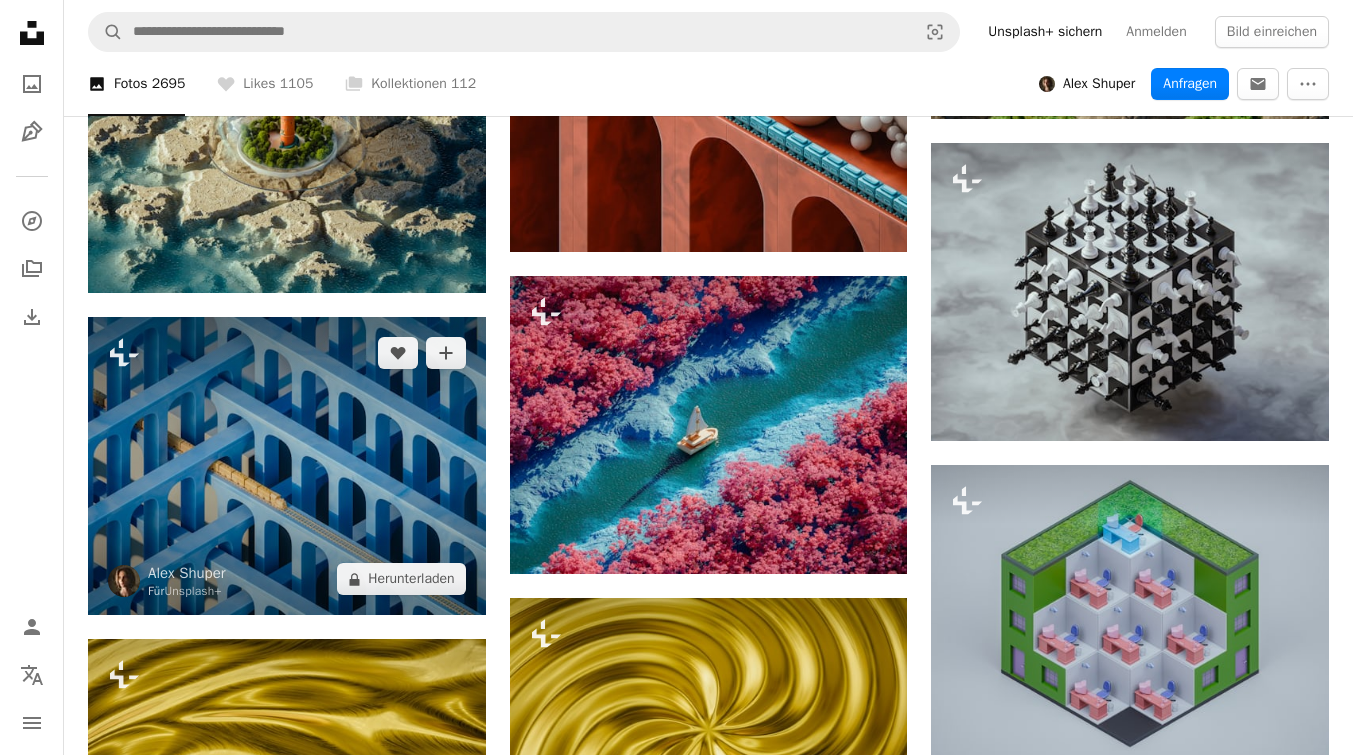 click at bounding box center [287, 466] 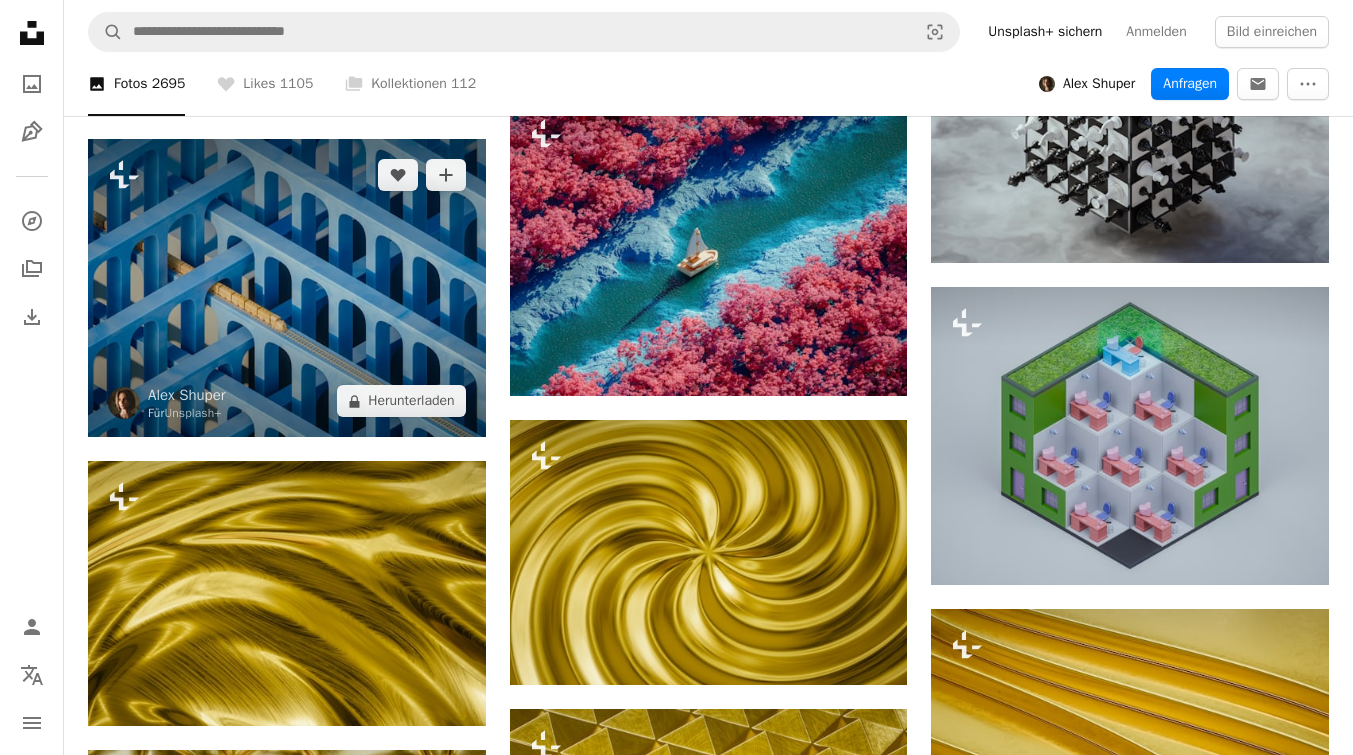 scroll, scrollTop: 17393, scrollLeft: 0, axis: vertical 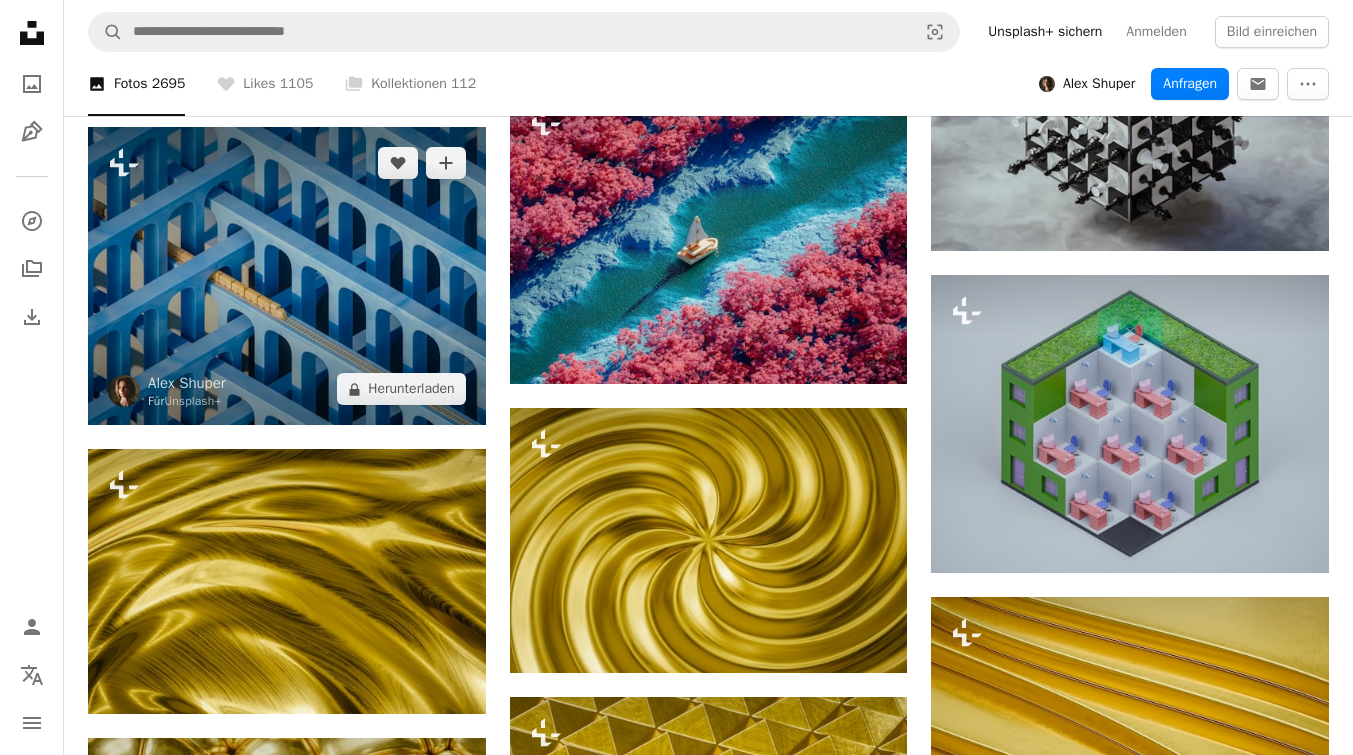 click at bounding box center [287, 276] 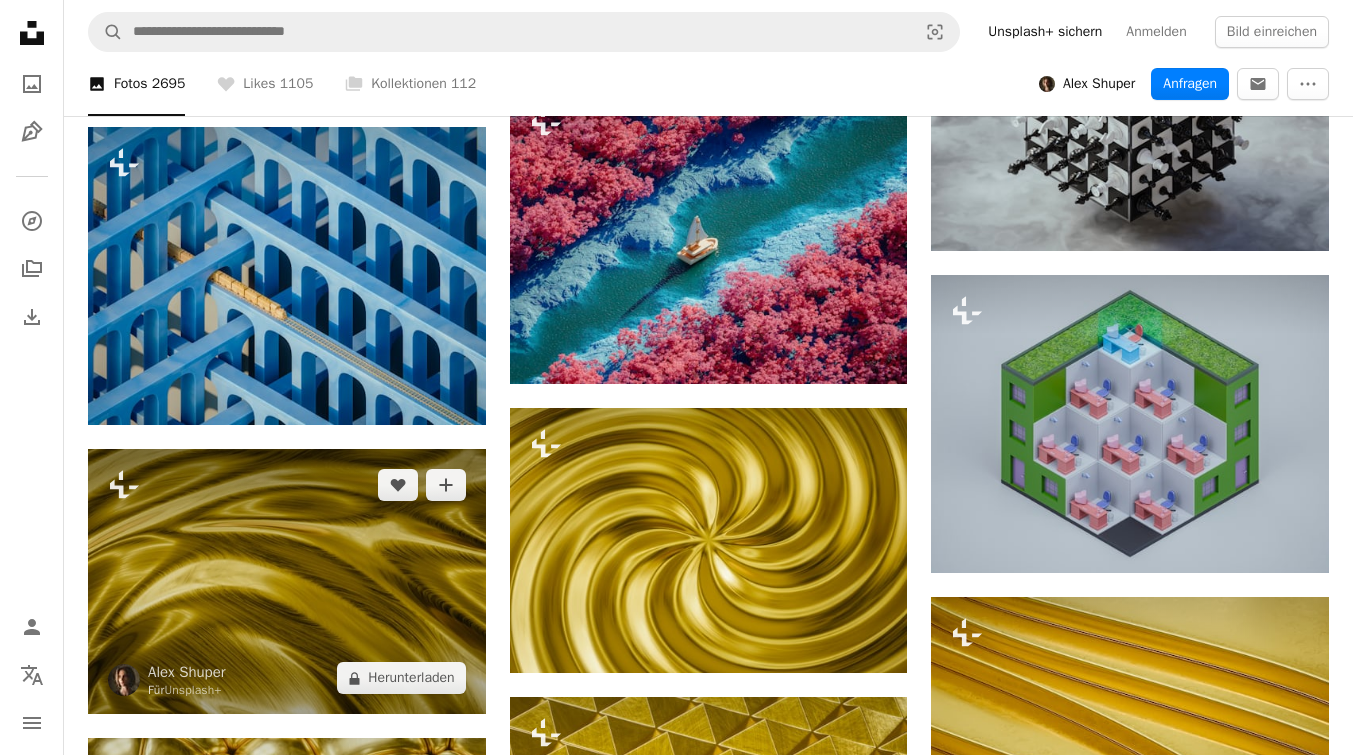 click at bounding box center (287, 581) 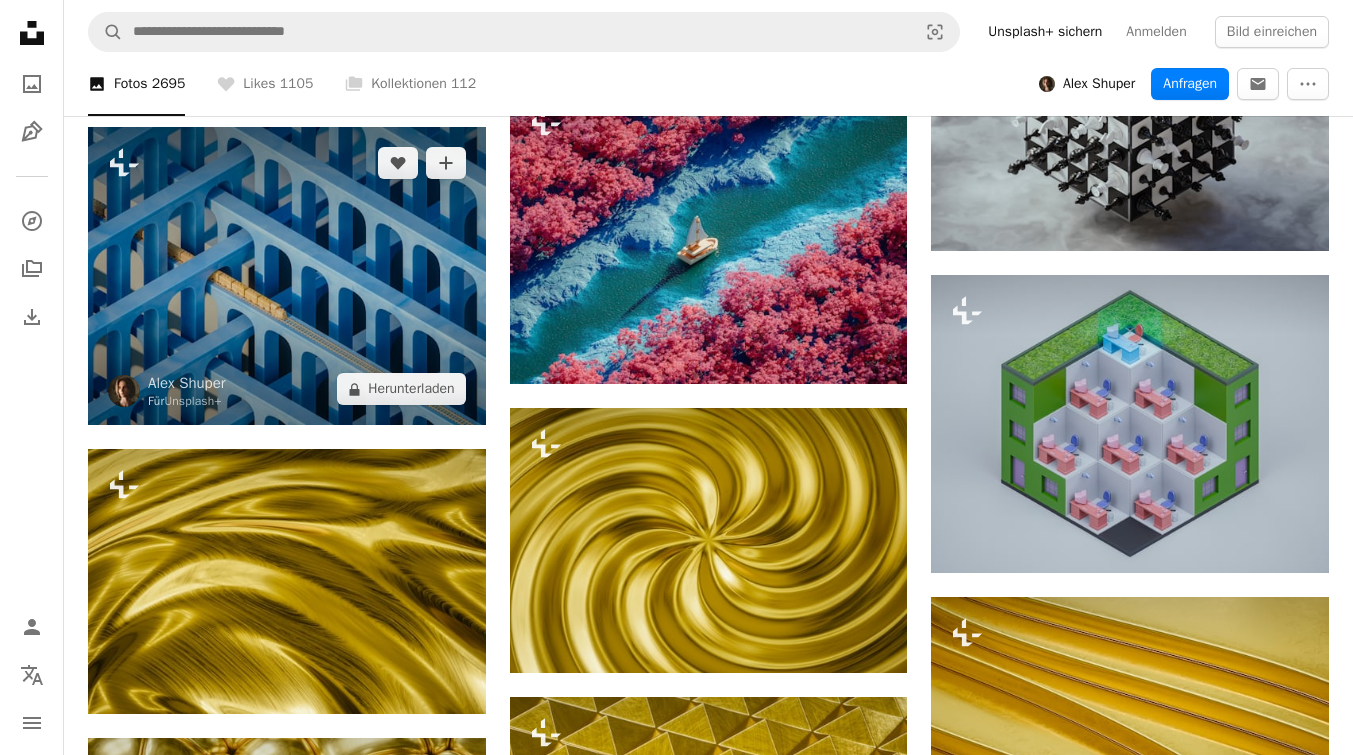 click at bounding box center (287, 276) 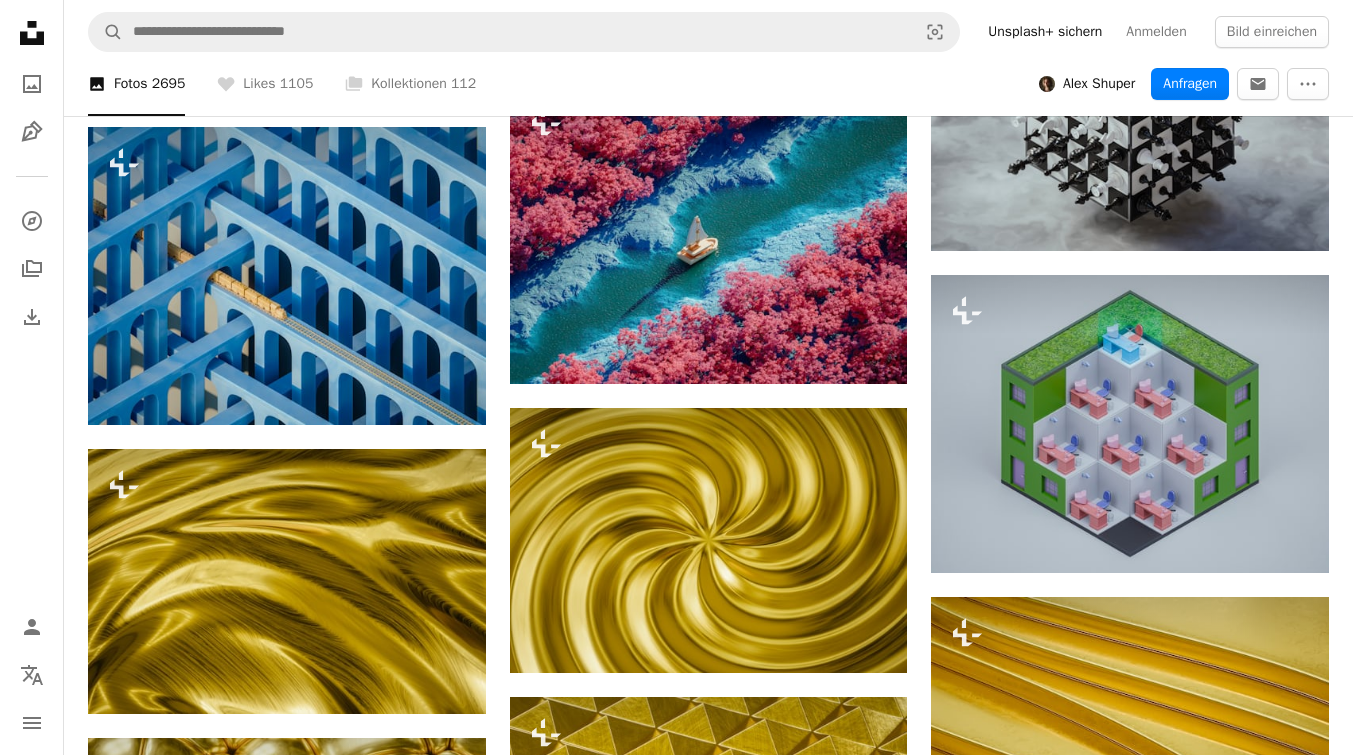 click on "Plus sign for Unsplash+ A heart A plus sign Alex Shuper Für  Unsplash+ A lock   Herunterladen Plus sign for Unsplash+ A heart A plus sign Alex Shuper Für  Unsplash+ A lock   Herunterladen Plus sign for Unsplash+ A heart A plus sign Alex Shuper Für  Unsplash+ A lock   Herunterladen Plus sign for Unsplash+ A heart A plus sign Alex Shuper Für  Unsplash+ A lock   Herunterladen Plus sign for Unsplash+ A heart A plus sign Alex Shuper Für  Unsplash+ A lock   Herunterladen Plus sign for Unsplash+ A heart A plus sign Alex Shuper Für  Unsplash+ A lock   Herunterladen Plus sign for Unsplash+ A heart A plus sign Alex Shuper Für  Unsplash+ A lock   Herunterladen Plus sign for Unsplash+ A heart A plus sign Alex Shuper Für  Unsplash+ A lock   Herunterladen Plus sign for Unsplash+ A heart A plus sign Alex Shuper Für  Unsplash+ A lock   Herunterladen Plus sign for Unsplash+ A heart A plus sign Alex Shuper Für  Unsplash+ A lock   Herunterladen Plus sign for Unsplash+ A heart A plus sign Alex Shuper Für  Unsplash+" at bounding box center (708, -6305) 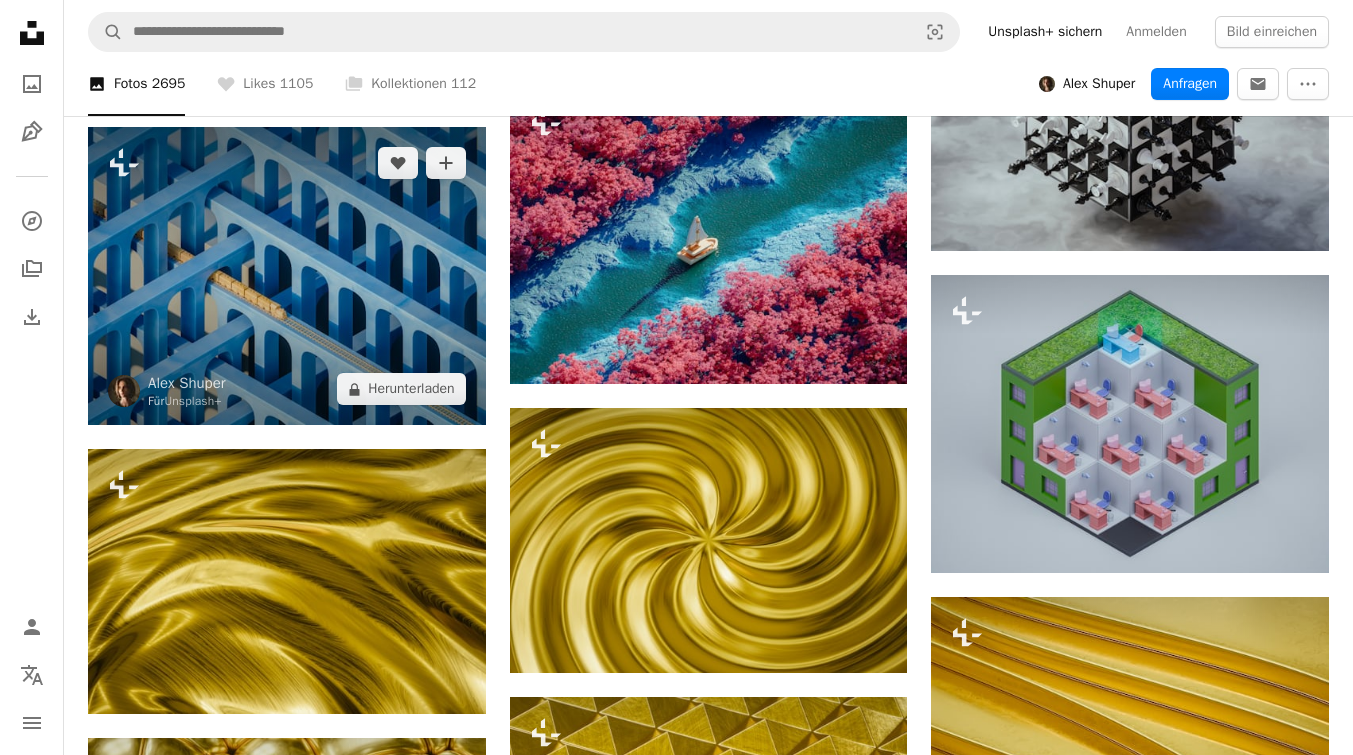click at bounding box center (287, 276) 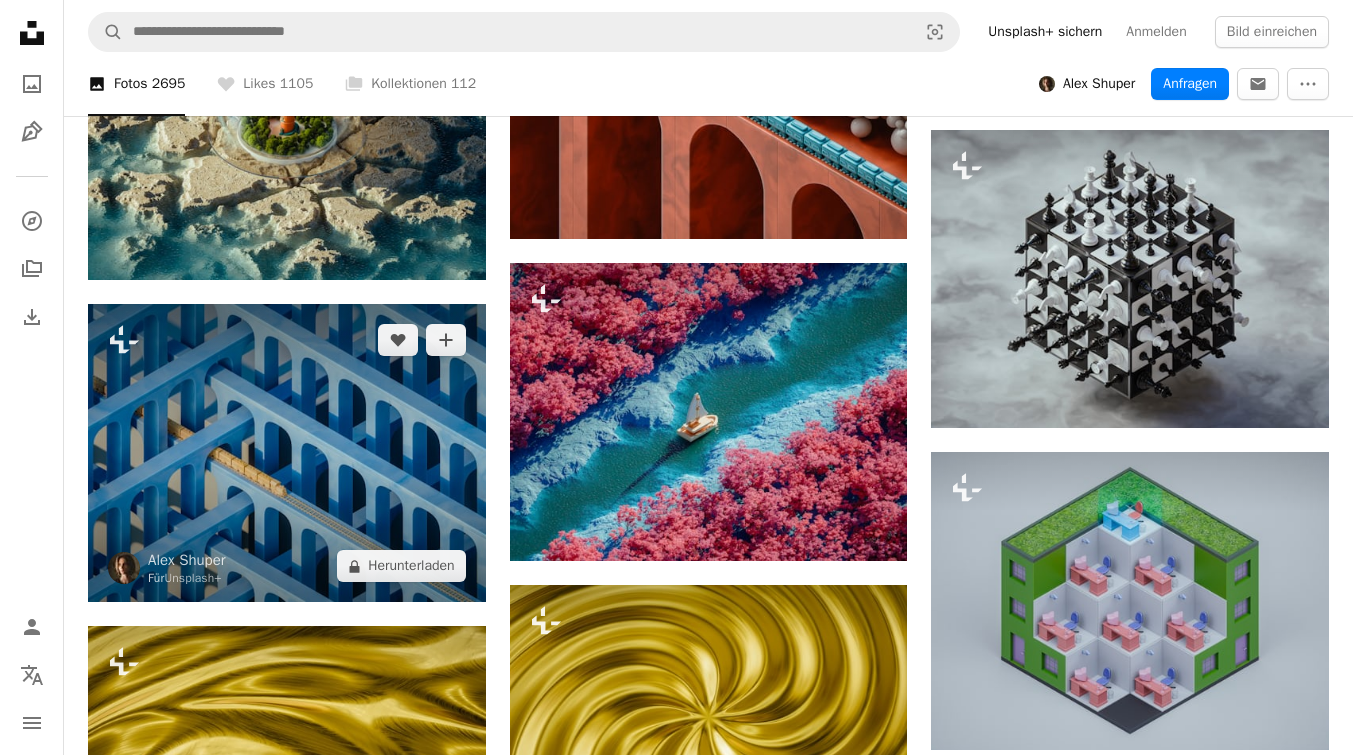 scroll, scrollTop: 17198, scrollLeft: 0, axis: vertical 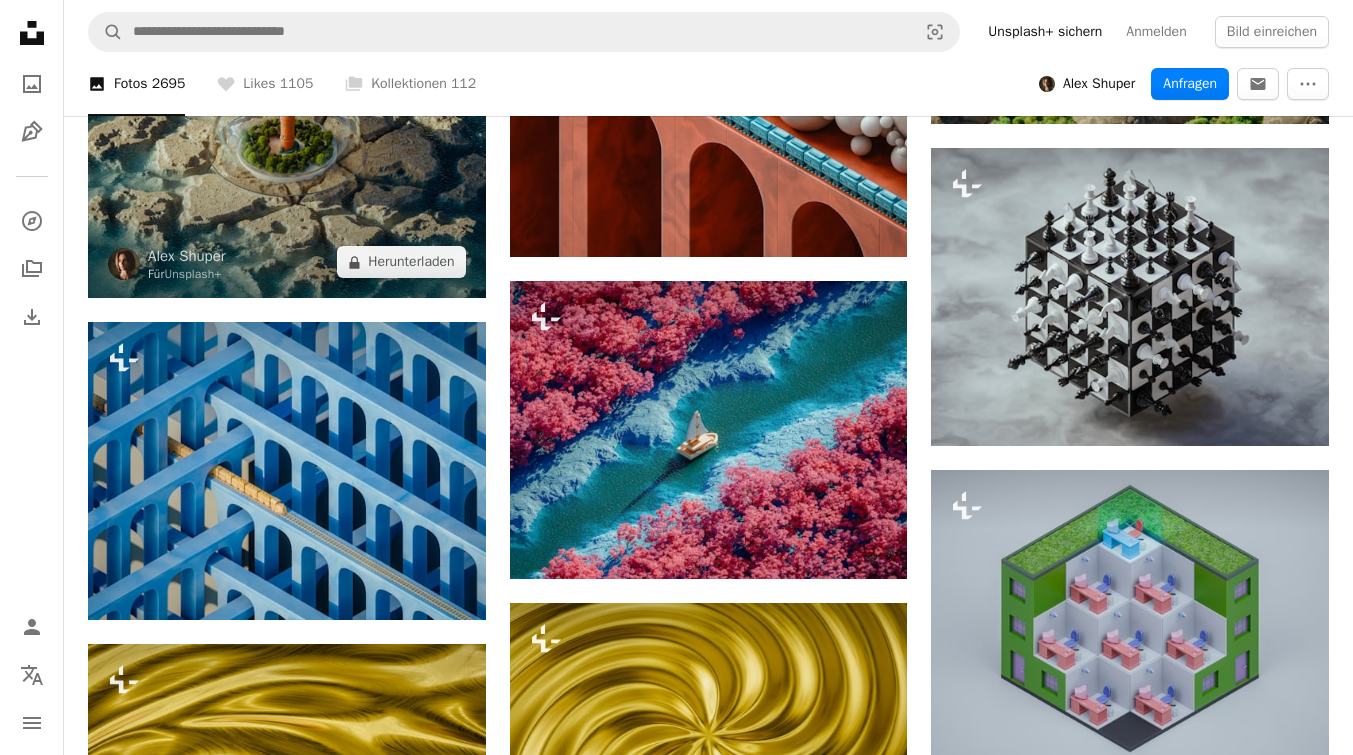 click at bounding box center (287, 149) 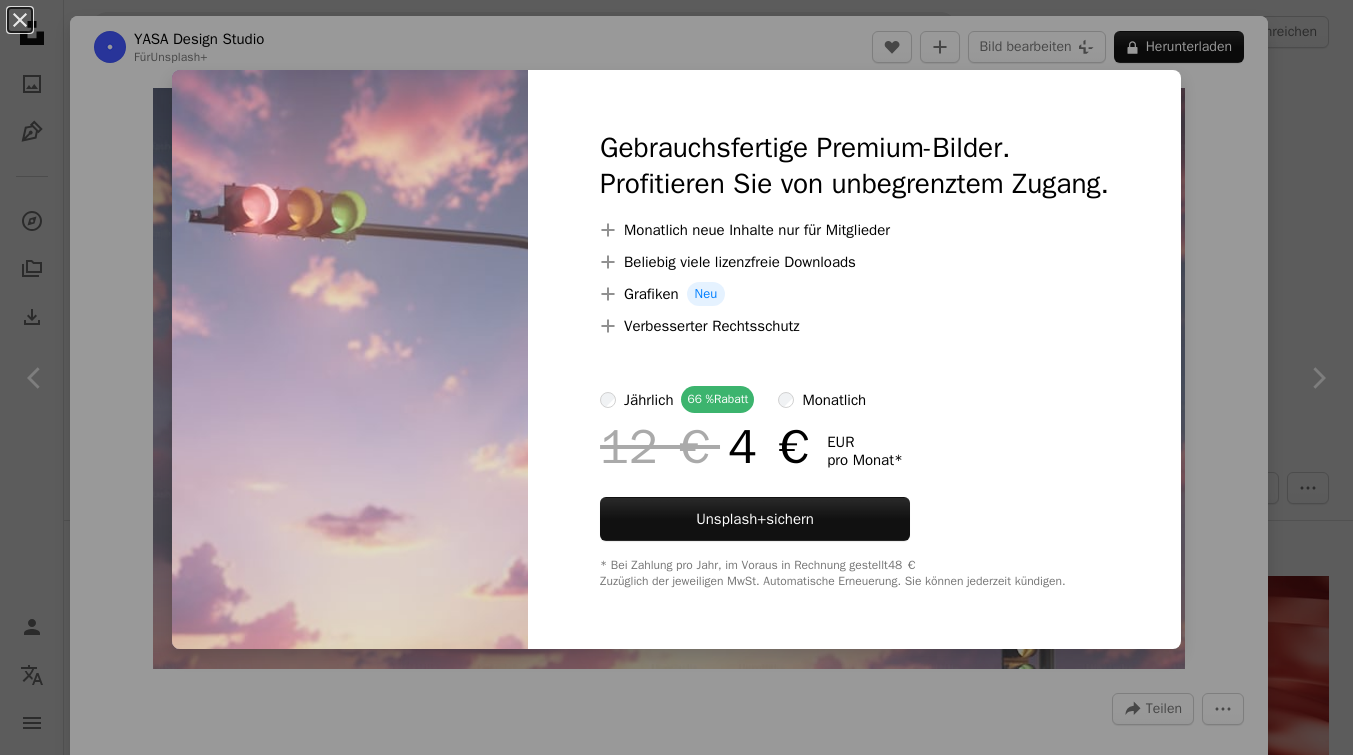scroll, scrollTop: 32891, scrollLeft: 0, axis: vertical 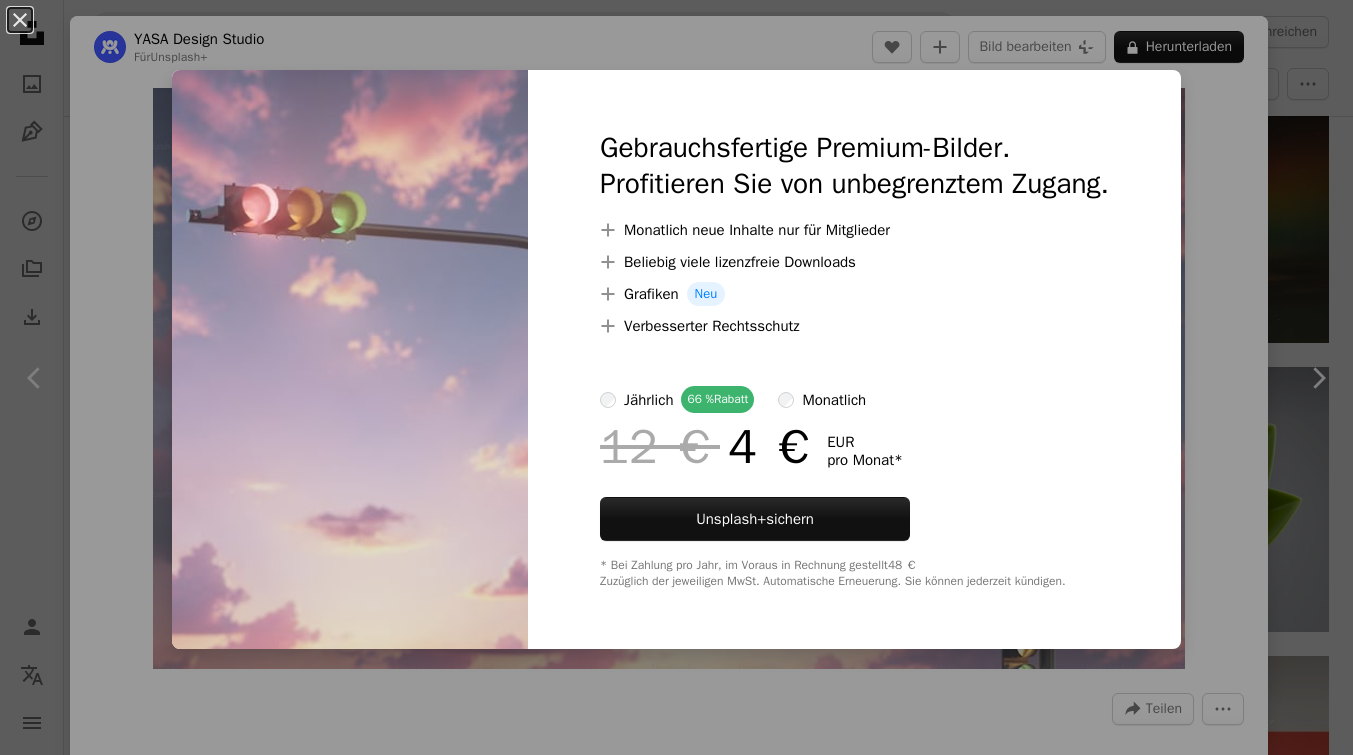 click on "An X shape Gebrauchsfertige Premium-Bilder. Profitieren Sie von unbegrenztem Zugang. A plus sign Monatlich neue Inhalte nur für Mitglieder A plus sign Beliebig viele lizenzfreie Downloads A plus sign Grafiken  Neu A plus sign Verbesserter Rechtsschutz jährlich 66 %  Rabatt monatlich 12 €   4 € EUR pro Monat * Unsplash+  sichern * Bei Zahlung pro Jahr, im Voraus in Rechnung gestellt  48 € Zuzüglich der jeweiligen MwSt. Automatische Erneuerung. Sie können jederzeit kündigen." at bounding box center [676, 377] 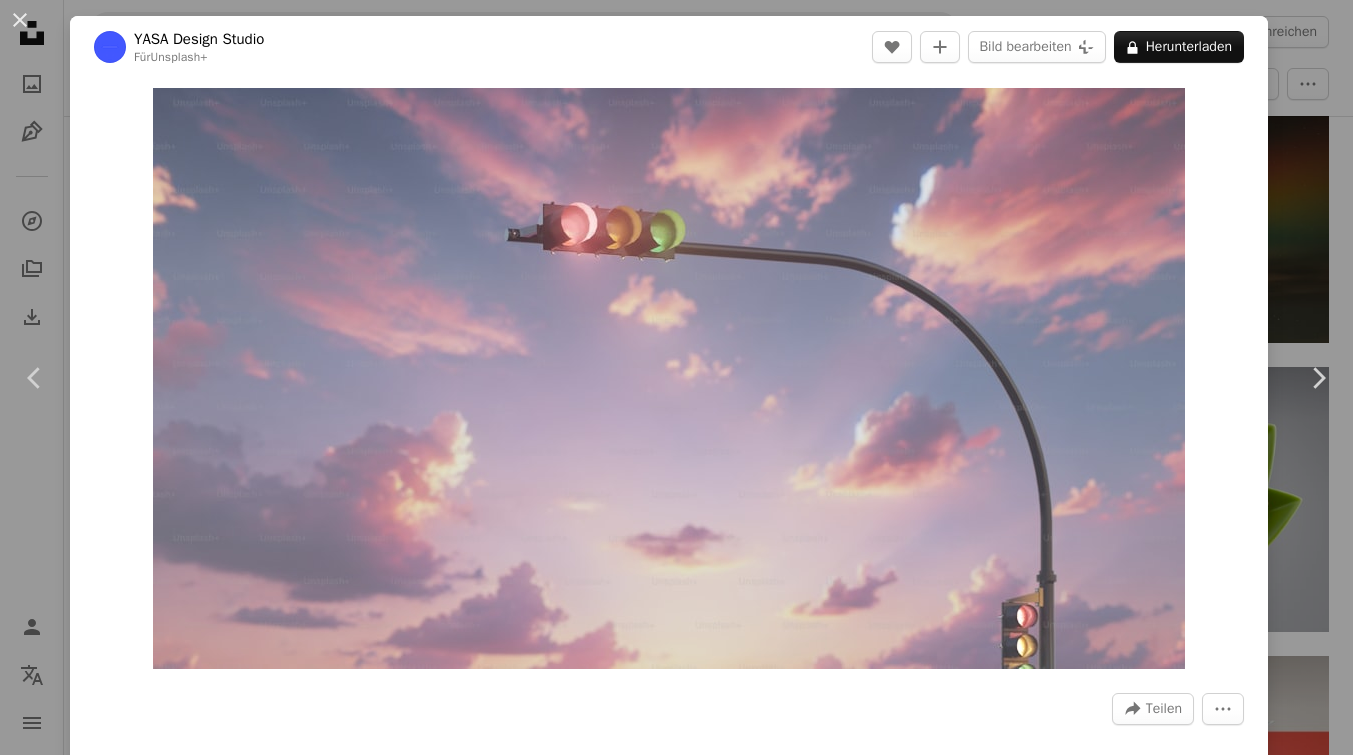 click on "An X shape Chevron left Chevron right YASA Design Studio Für  Unsplash+ A heart A plus sign Bild bearbeiten   Plus sign for Unsplash+ A lock   Herunterladen Zoom in A forward-right arrow Teilen More Actions Calendar outlined Veröffentlicht am  [DATE] Safety Lizenziert unter der  Unsplash+ Lizenz Sonnenuntergang Wolken städtisch Fahrzeug 3D-Rendering Transport Stadtbild Landstraße selbstfahrend Ampel Infrastruktur 3D-Renderings Schnittpunkt Ampel Fußgänger Signal Digitales Rendering Public Domain-Bilder Aus dieser Serie Plus sign for Unsplash+ Plus sign for Unsplash+ Ähnliche Bilder Plus sign for Unsplash+ A heart A plus sign Hartono Creative Studio Für  Unsplash+ A lock   Herunterladen Plus sign for Unsplash+ A heart A plus sign YASA Design Studio Für  Unsplash+ A lock   Herunterladen Plus sign for Unsplash+ A heart A plus sign Nigel Hoare Für  Unsplash+ A lock   Herunterladen Plus sign for Unsplash+ A heart A plus sign Stacey Knipe Für  A lock" at bounding box center (676, 377) 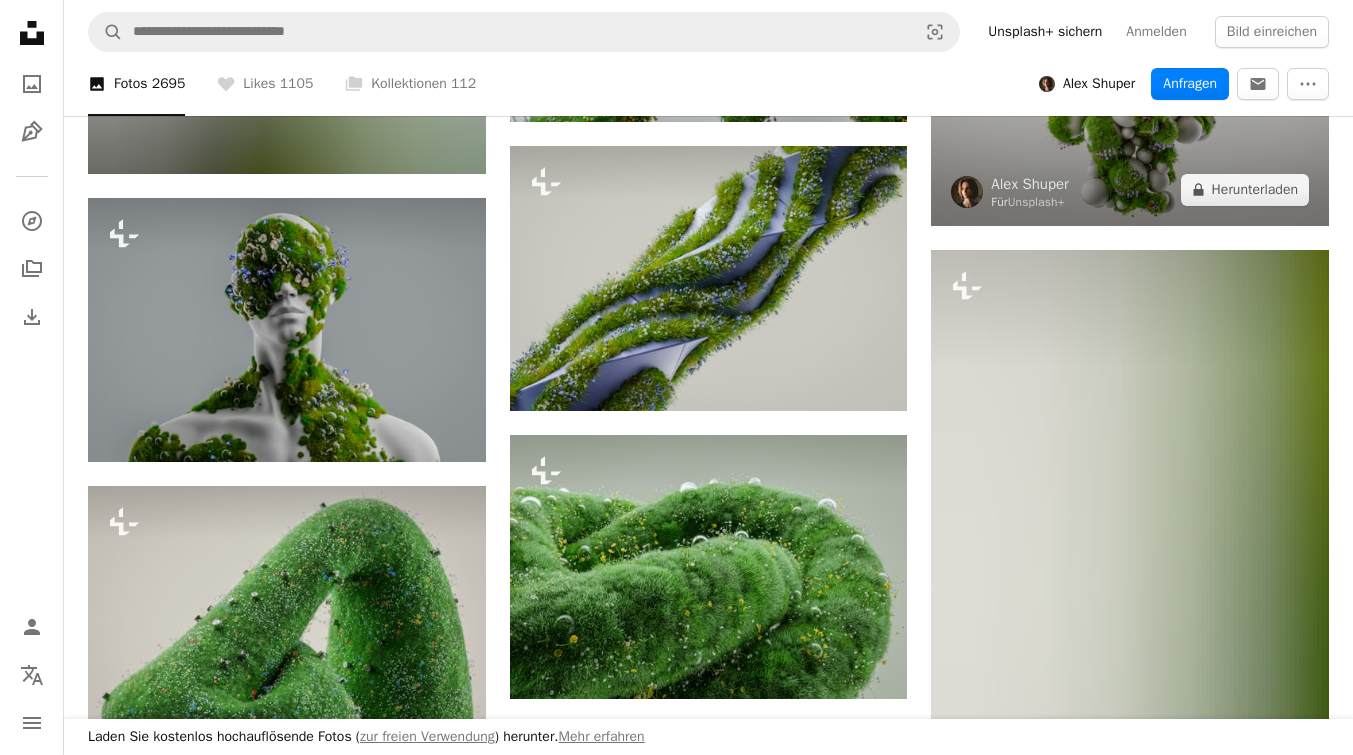 scroll, scrollTop: 46725, scrollLeft: 0, axis: vertical 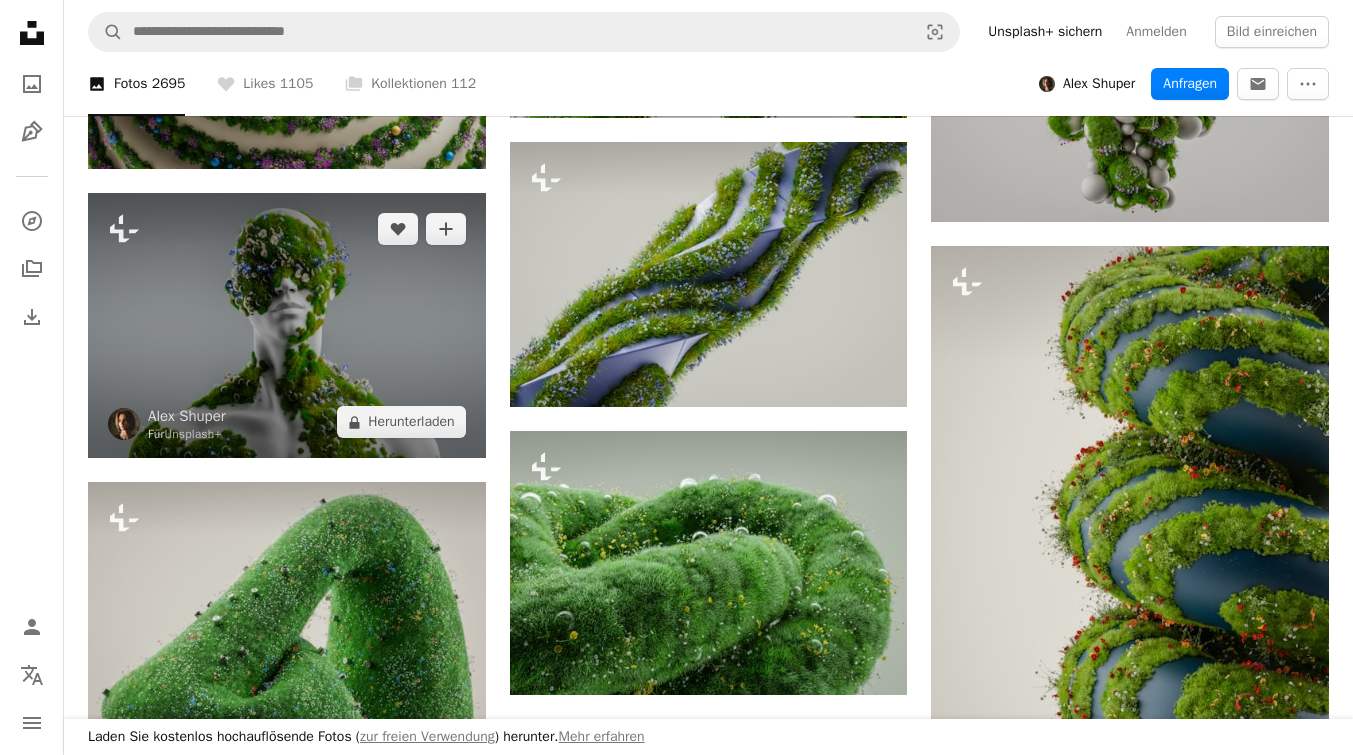 click at bounding box center (287, 325) 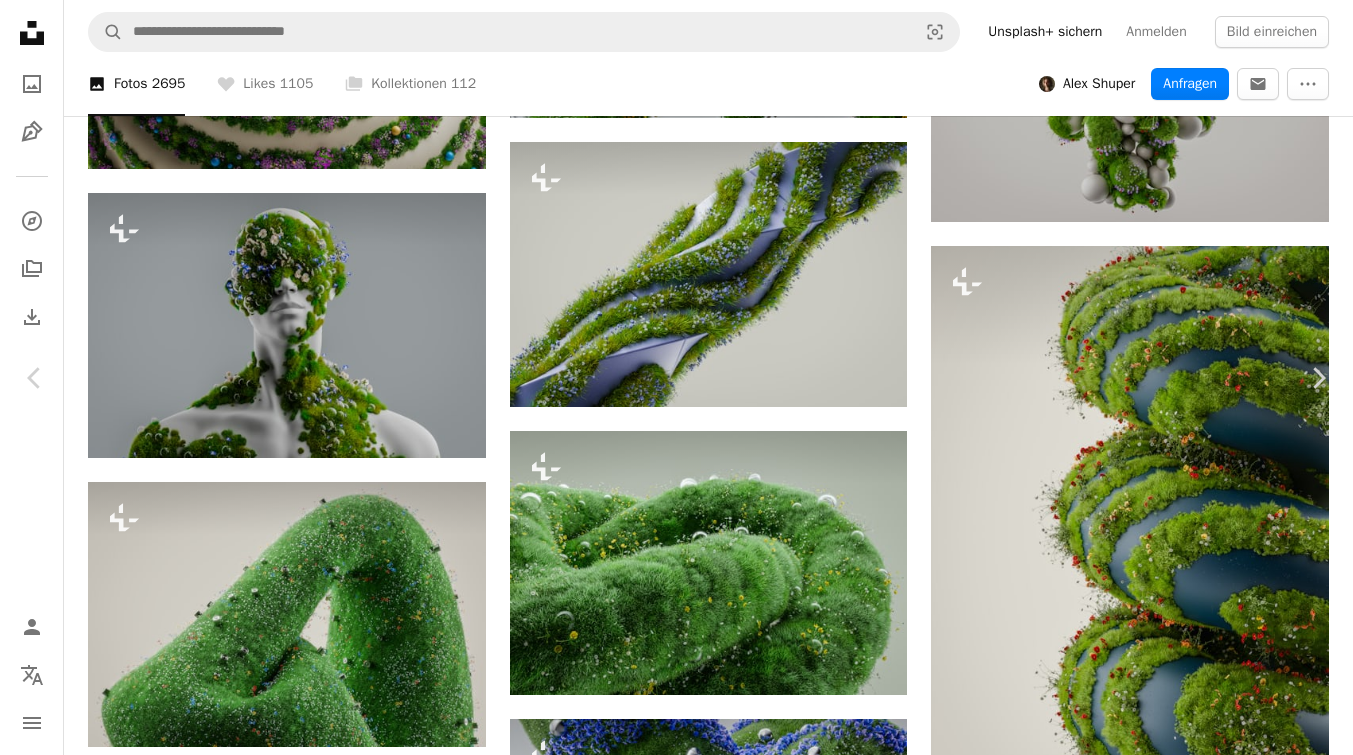 click on "An X shape Chevron left Chevron right [FIRST] [LAST] Für  Unsplash+ A heart A plus sign Bild bearbeiten   Plus sign for Unsplash+ A lock   Herunterladen Zoom in Veröffentlicht in 3D-Renderings A forward-right arrow Teilen More Actions Calendar outlined Veröffentlicht am  [DATE] Safety Lizenziert unter der  Unsplash+ Lizenz Tapete Hintergrund Blumen abstrakt Kunst Mensch Gras Nachhaltigkeit Digitales Bild erbringen Digitale Kunst Umweltfreundlich Ökologie Geometrie geometrische Form Digitales Rendering ökologisch Creative Commons-Bilder Aus dieser Serie Plus sign for Unsplash+ Plus sign for Unsplash+ Ähnliche Bilder Plus sign for Unsplash+ A heart A plus sign Getty Images Für  Unsplash+ A heart A plus sign [FIRST] [LAST] Für  Unsplash+ A lock   Herunterladen Plus sign for Unsplash+ A heart A plus sign Getty Images Für  Unsplash+ A lock   Herunterladen Plus sign for Unsplash+ A heart A plus sign" at bounding box center (676, 3517) 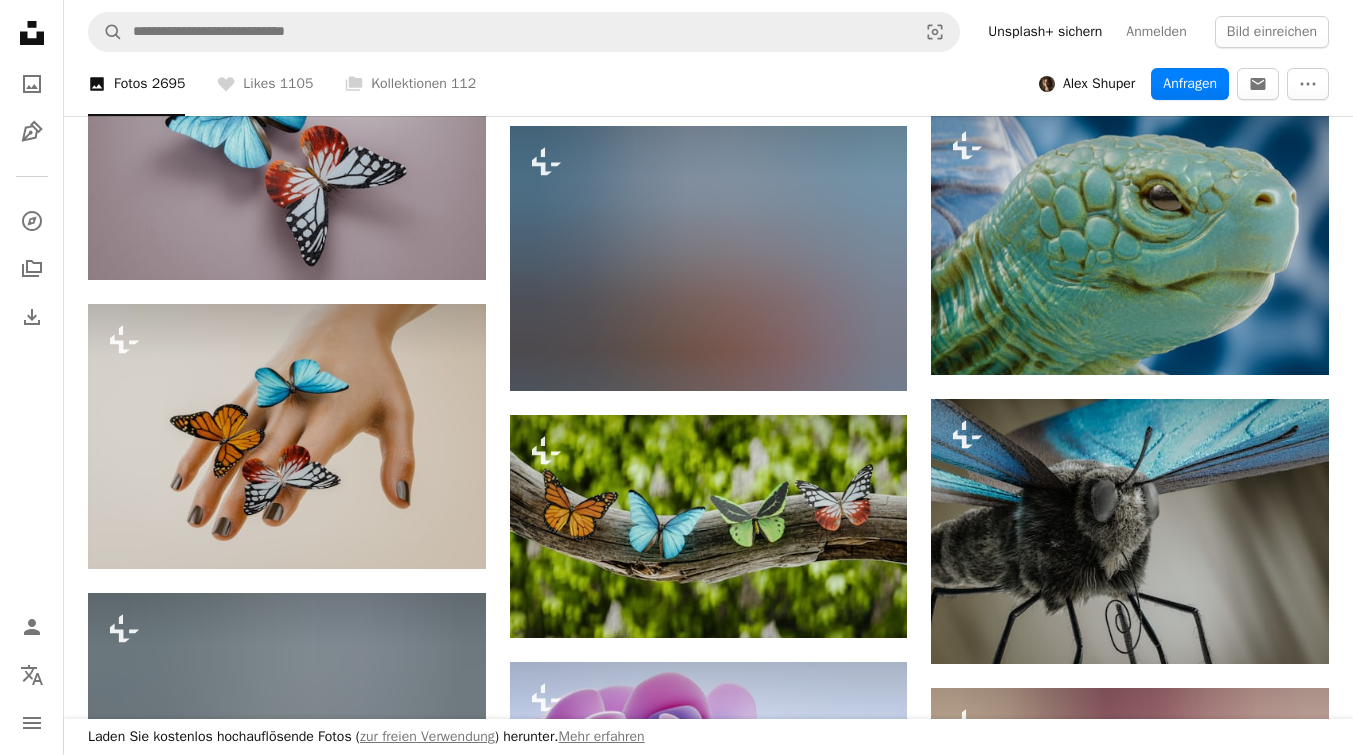 scroll, scrollTop: 55761, scrollLeft: 0, axis: vertical 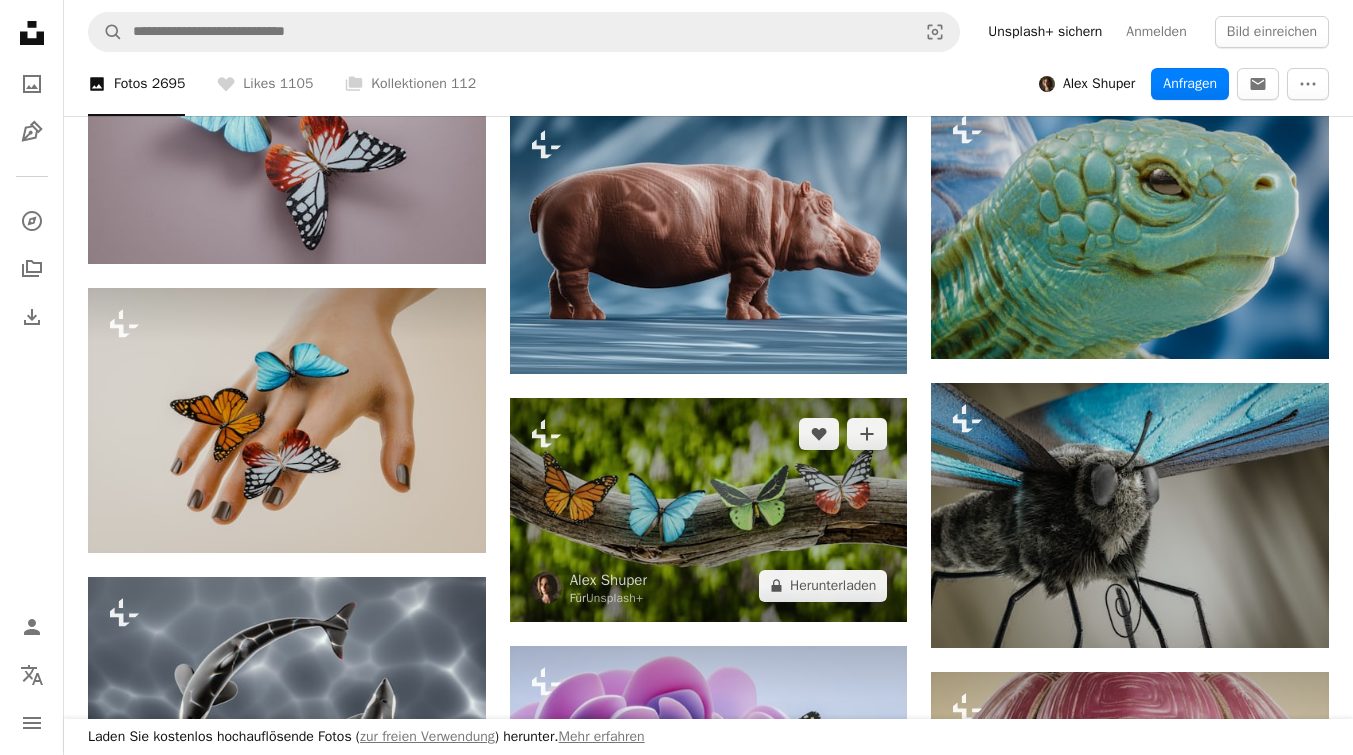 click at bounding box center [709, 509] 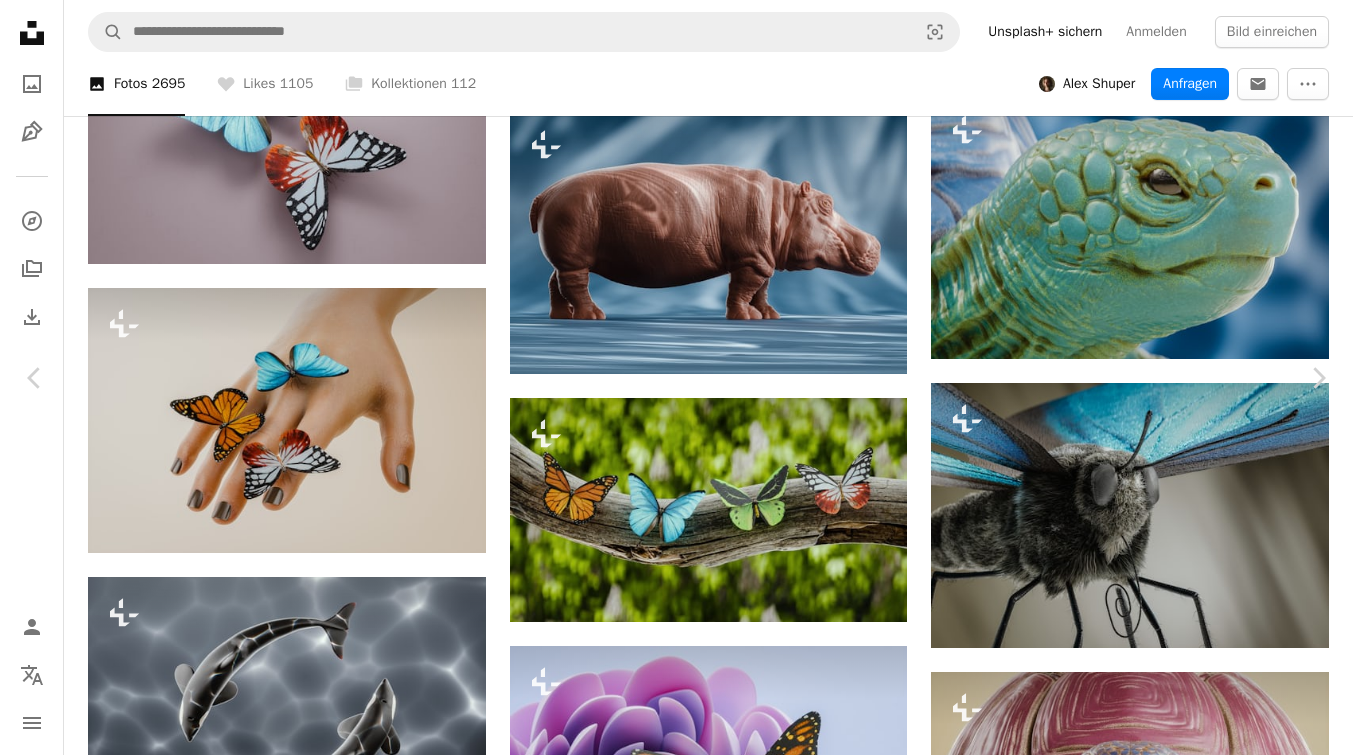 click on "An X shape Chevron left Chevron right [FIRST] [LAST] Für  Unsplash+ A heart A plus sign Bild bearbeiten   Plus sign for Unsplash+ A lock   Herunterladen Zoom in A forward-right arrow Teilen More Actions Calendar outlined Veröffentlicht am  [DATE] Safety Lizenziert unter der  Unsplash+ Lizenz Tapete Hintergrund Kunst Tier Schmetterling bunt Tierwelt 3D-Rendering Kreative Bilder Digitales Bild erbringen Digitale Kunst Insekt künstlerisch Insekten 3D-Kunst 3D-Bild Digitales Rendering Kostenlose Bilder Aus dieser Serie Chevron right Plus sign for Unsplash+ Plus sign for Unsplash+ Plus sign for Unsplash+ Plus sign for Unsplash+ Ähnliche Bilder Plus sign for Unsplash+ A heart A plus sign Joe Eitzen Für  Unsplash+ A lock   Herunterladen Plus sign for Unsplash+ A heart A plus sign Getty Images Für  Unsplash+ A lock   Herunterladen Plus sign for Unsplash+ A heart A plus sign Sandra Seitamaa Für  Unsplash+ A lock   Herunterladen Plus sign for Unsplash+ A heart A plus sign Paris Bilal Für  Unsplash+ A lock" at bounding box center (676, 4548) 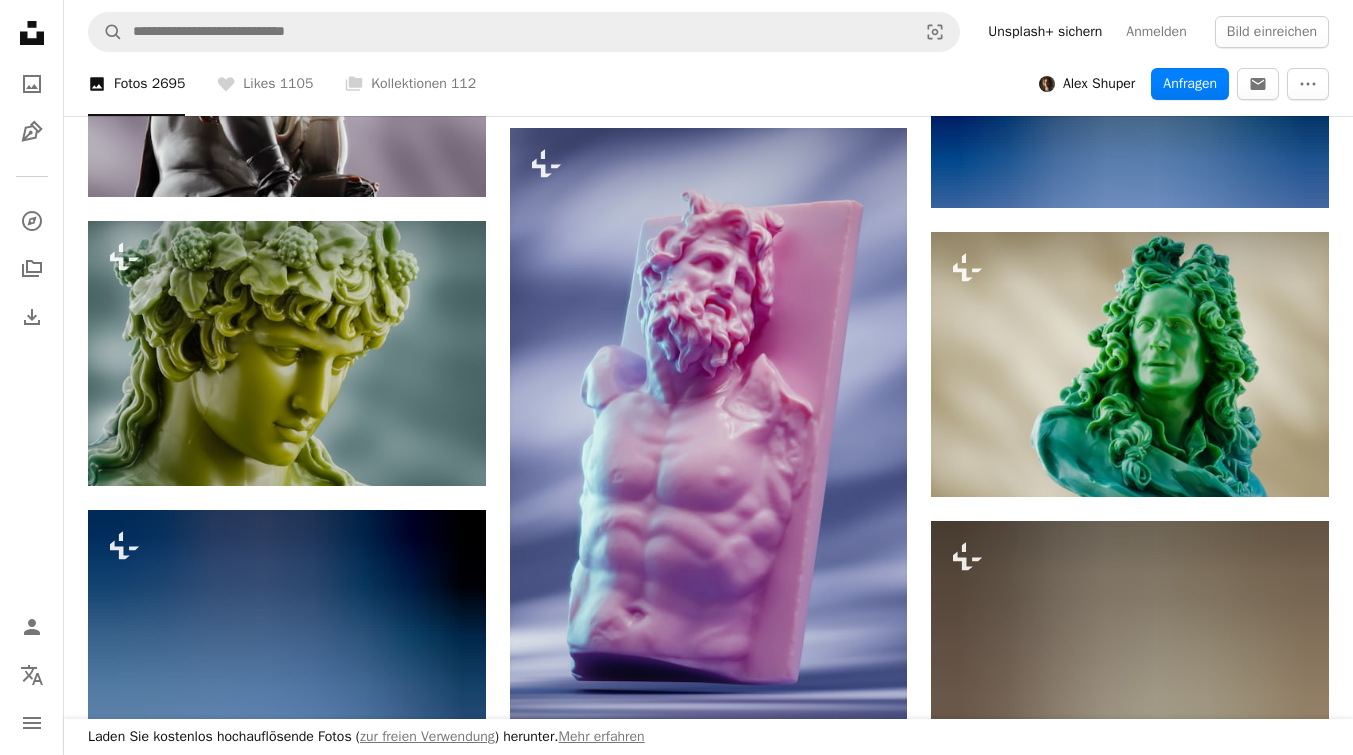 scroll, scrollTop: 68502, scrollLeft: 0, axis: vertical 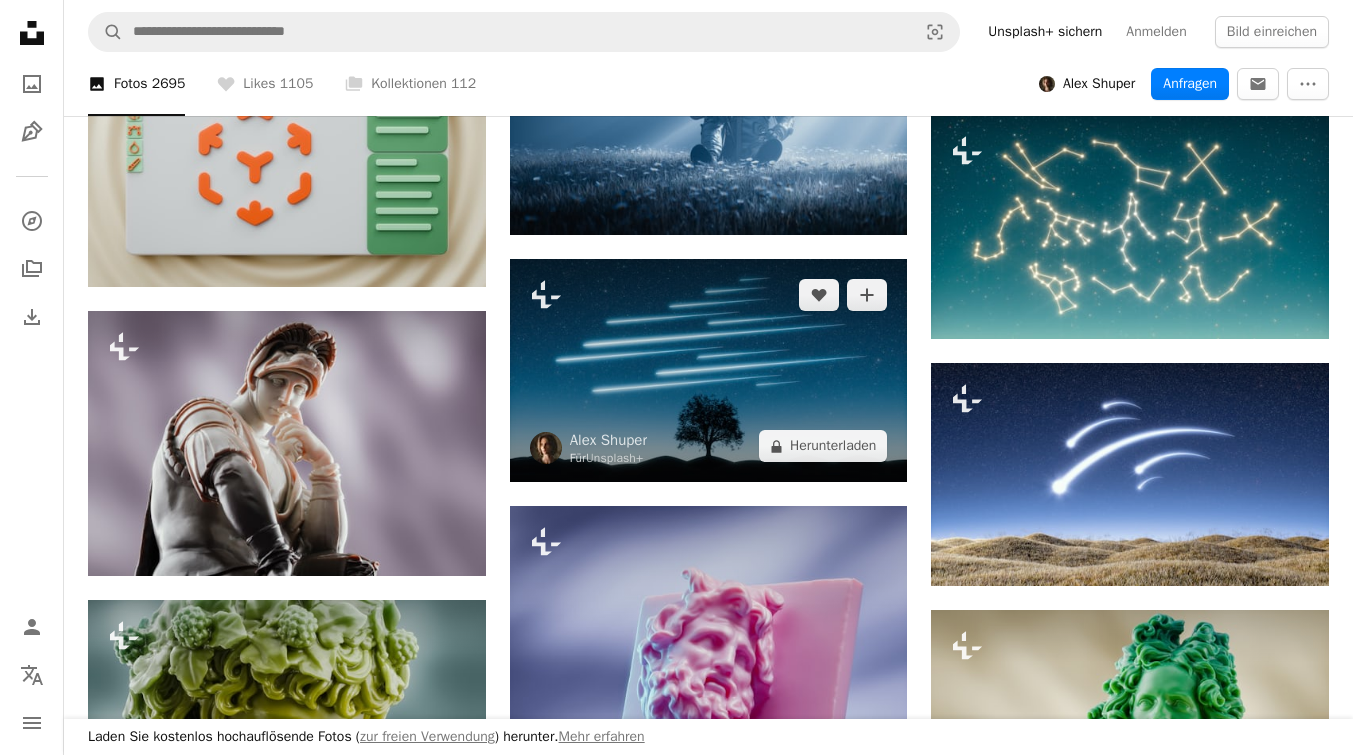 click at bounding box center (709, 370) 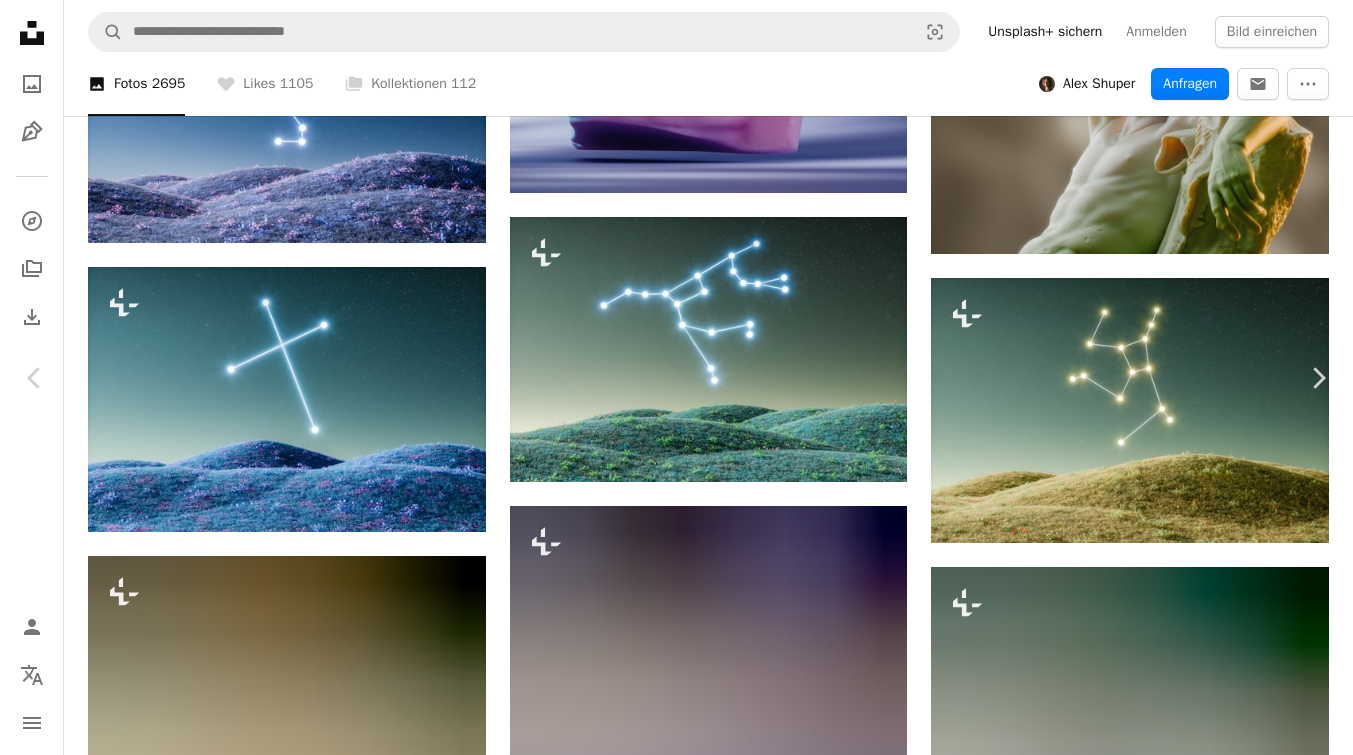 scroll, scrollTop: 69510, scrollLeft: 0, axis: vertical 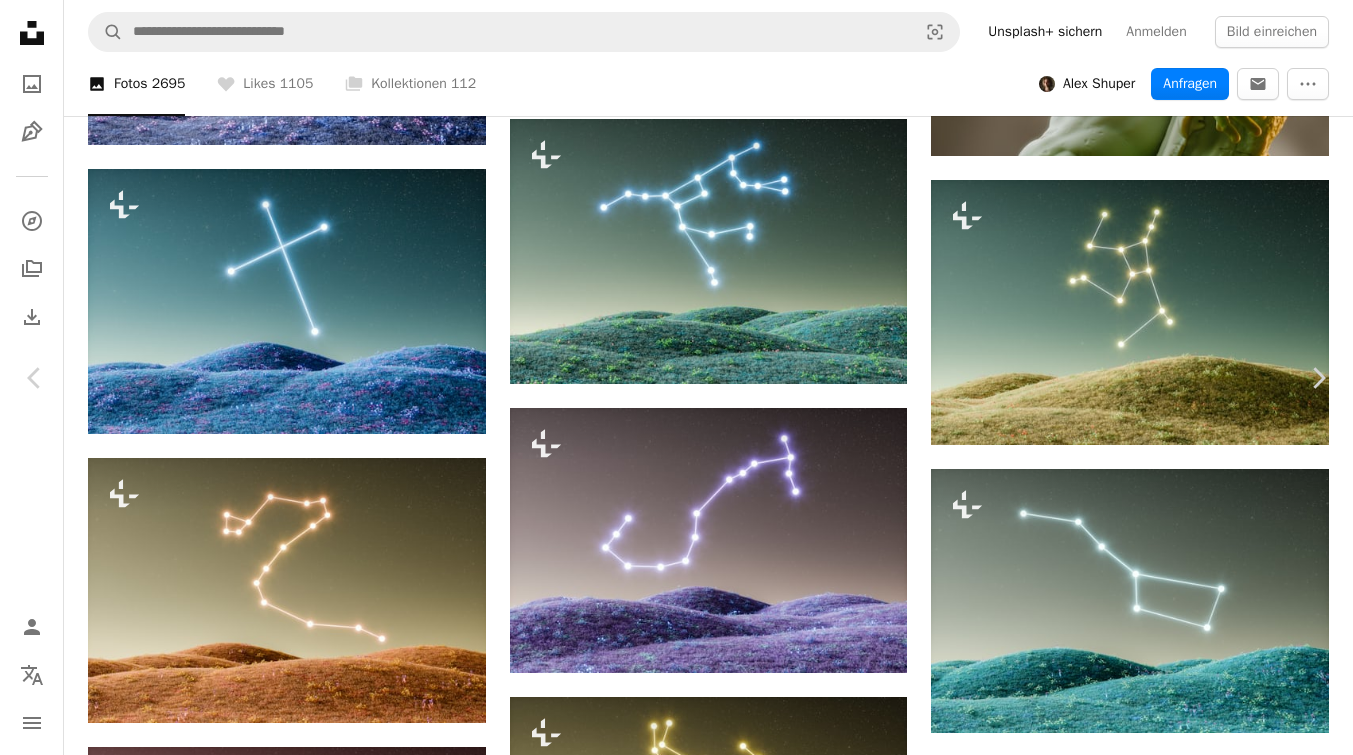 click on "An X shape Chevron left Chevron right [FIRST] [LAST] Für  Unsplash+ A heart A plus sign Bild bearbeiten   Plus sign for Unsplash+ A lock   Herunterladen Zoom in Veröffentlicht in Fotos ,  3D-Renderings ,  Hintergrundbilder A forward-right arrow Teilen More Actions Calendar outlined Veröffentlicht am  [DATE] Safety Lizenziert unter der  Unsplash+ Lizenz Kunst Raum Universum Sterne 3D-Rendering erbringen Astronomie Weltraum Sternenhimmel Komet 3D-Renderings 3D-Kunst Meteor Meteorschauer 3D-Bild Digitales Rendering Digitaler Minimalismus Kostenlose Fotos Ähnliche Bilder Plus sign for Unsplash+ A heart A plus sign Jimmy  [LAST] Für  Unsplash+ A lock   Herunterladen Plus sign for Unsplash+ A heart A plus sign Joshua Earle Für  Unsplash+ A lock   Herunterladen Plus sign for Unsplash+ A heart A plus sign Kamran Abdullayev Für  Unsplash+ A lock   Herunterladen Plus sign for Unsplash+ A heart A plus sign Adrian Pelletier Für  Unsplash+ A lock   Herunterladen Plus sign for Unsplash+ A heart A plus sign Für" at bounding box center [676, 3402] 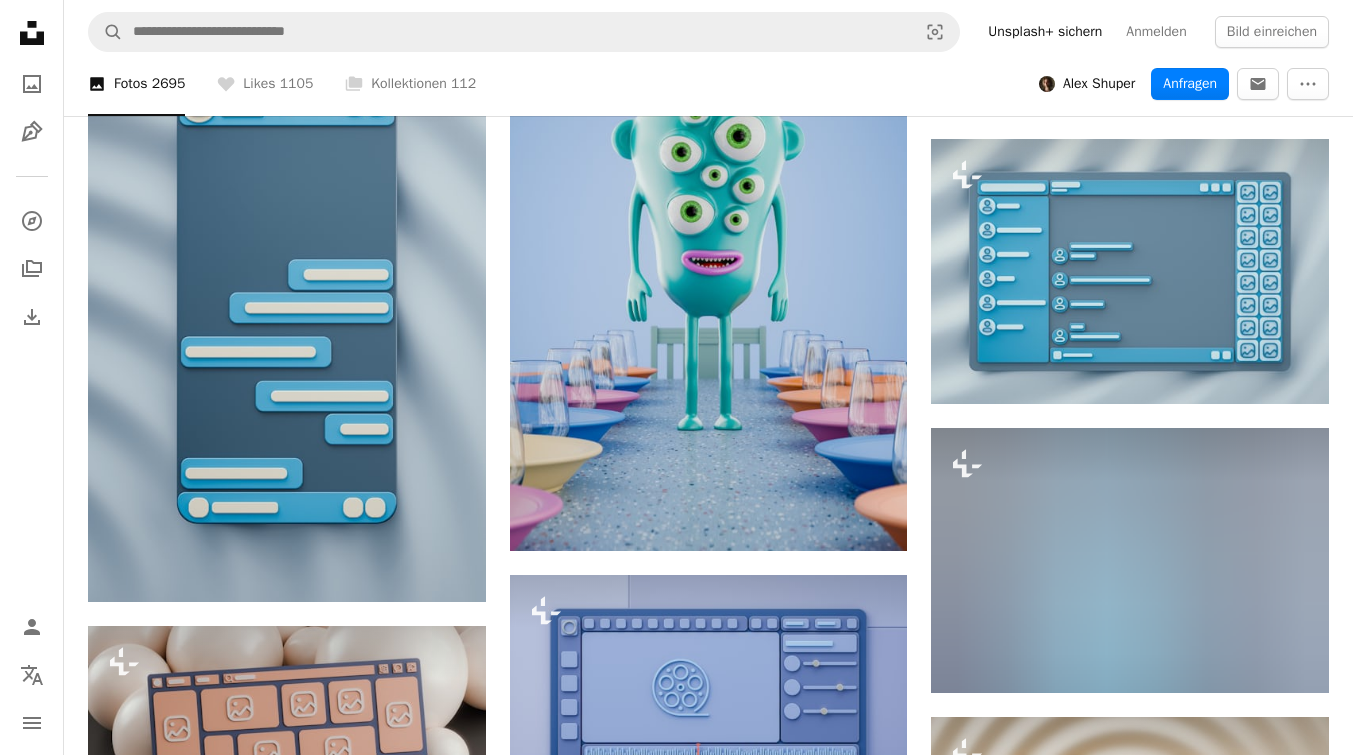 scroll, scrollTop: 76651, scrollLeft: 0, axis: vertical 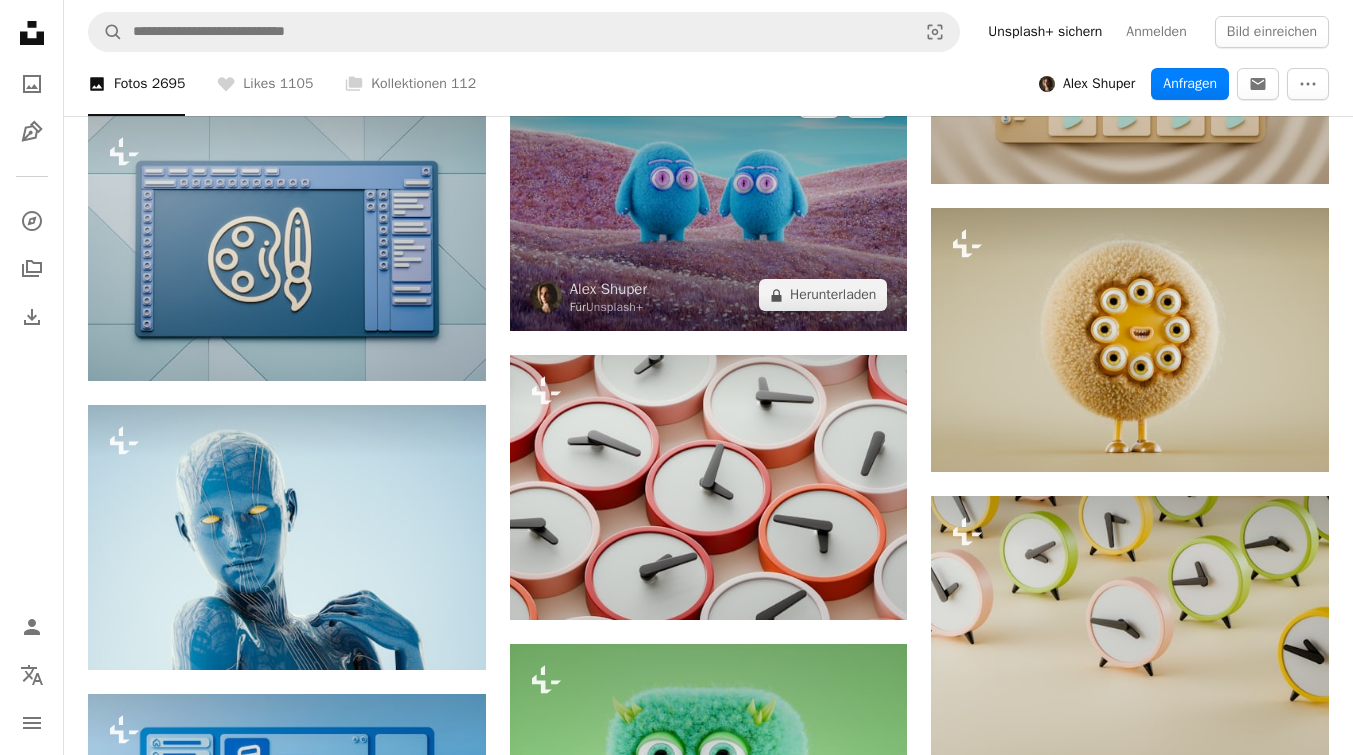 click at bounding box center (709, 198) 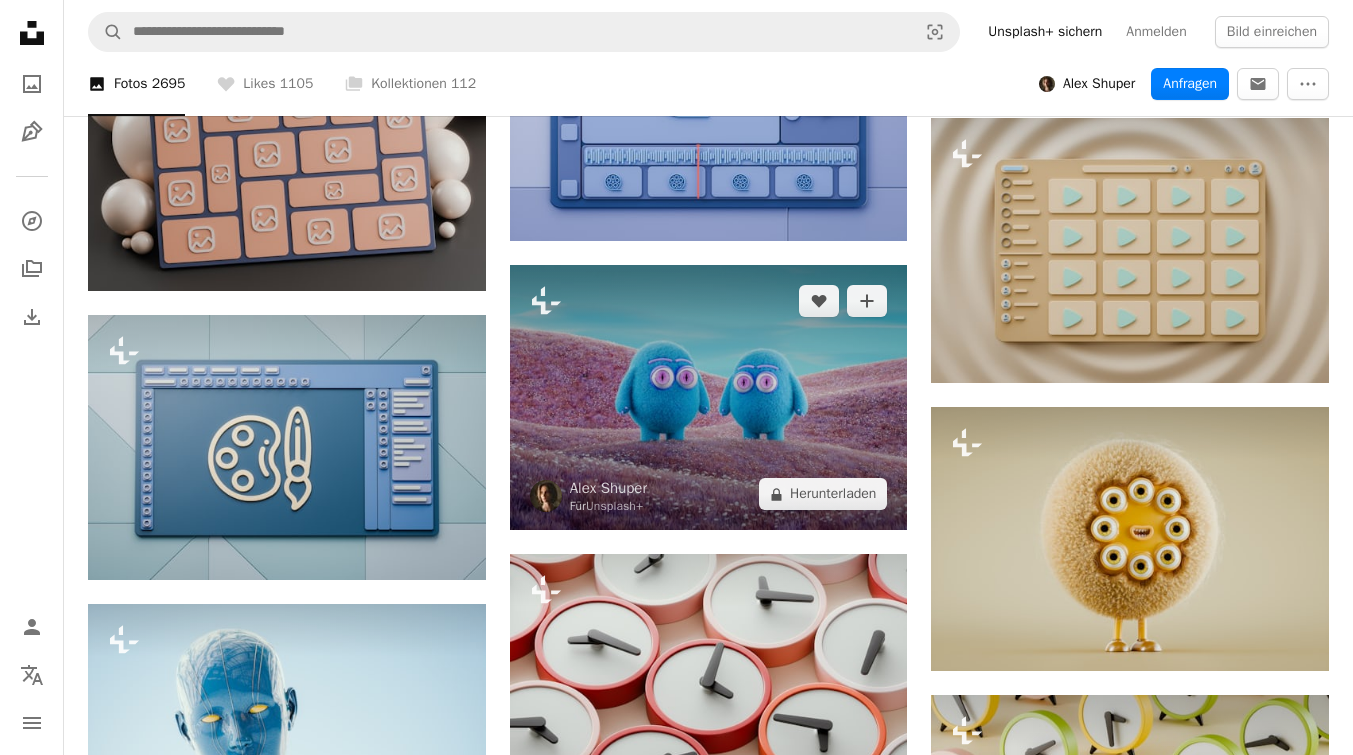 scroll, scrollTop: 76487, scrollLeft: 0, axis: vertical 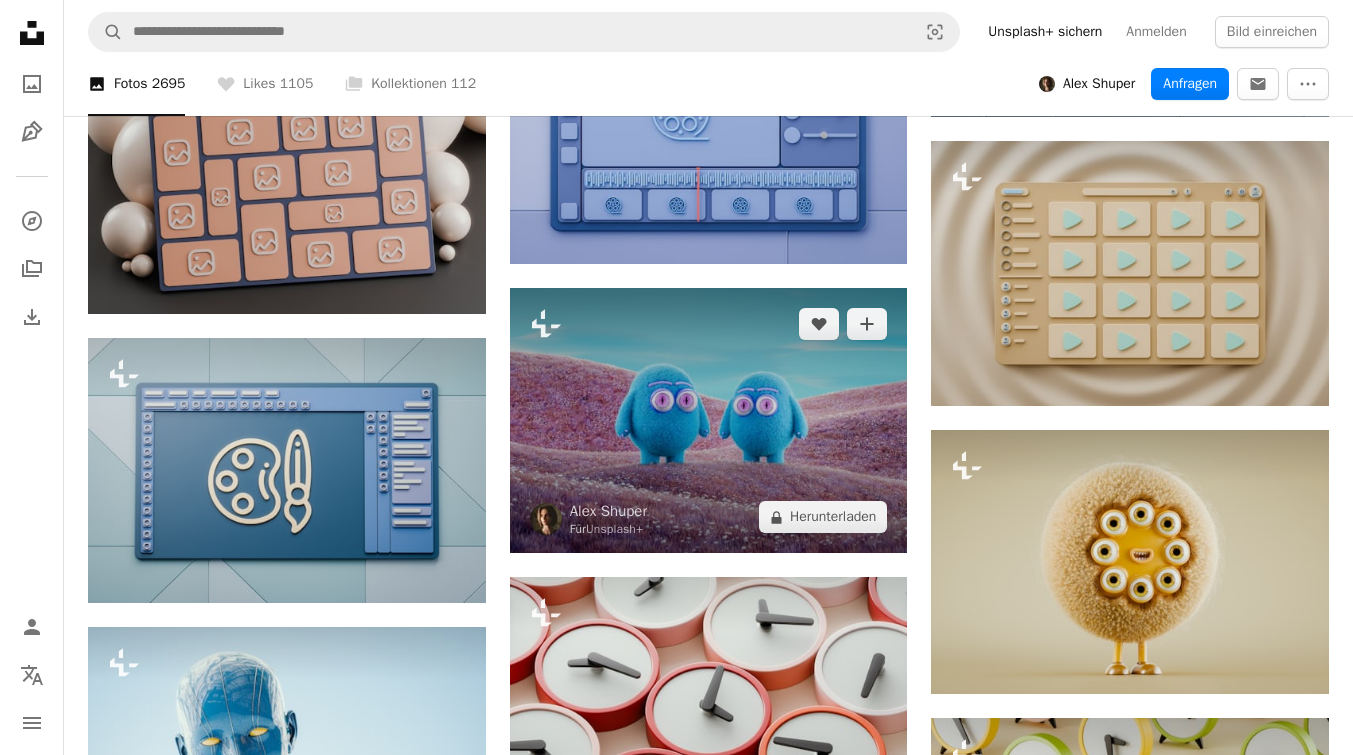 click at bounding box center (709, 420) 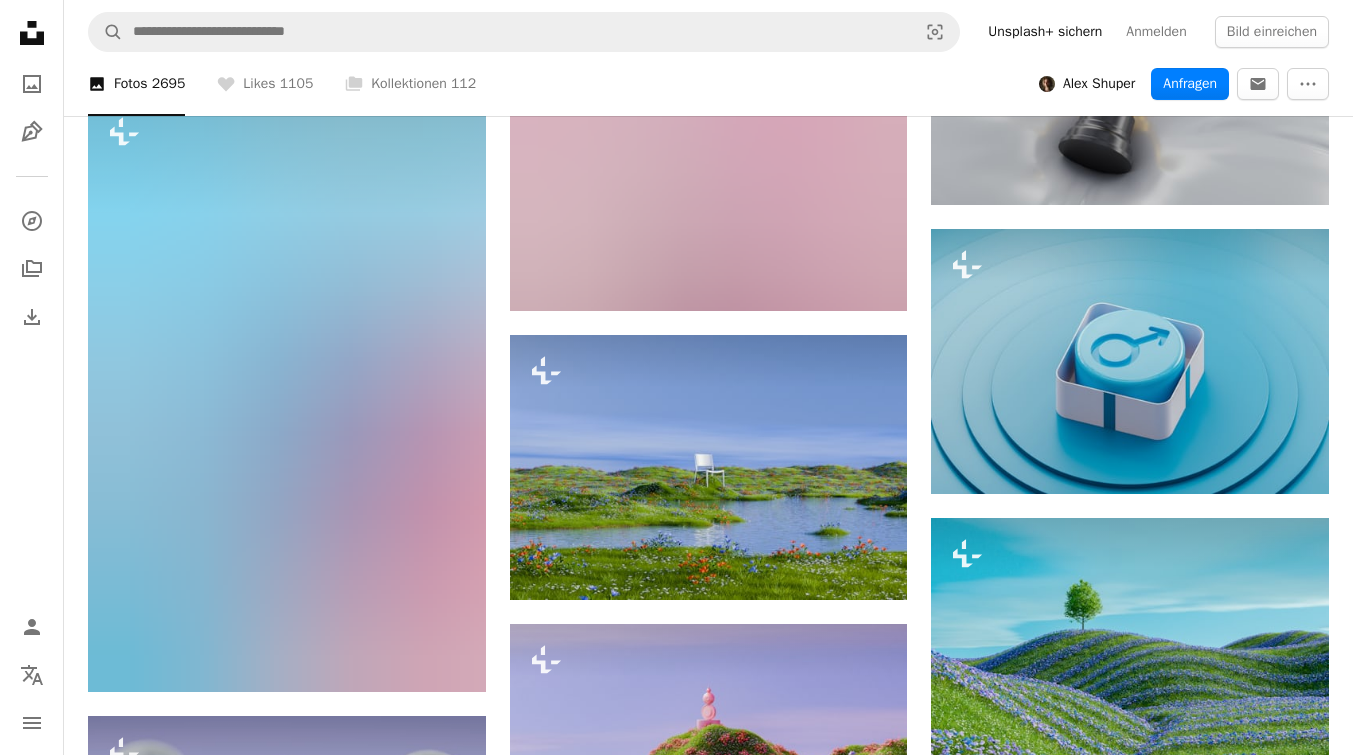 scroll, scrollTop: 95274, scrollLeft: 0, axis: vertical 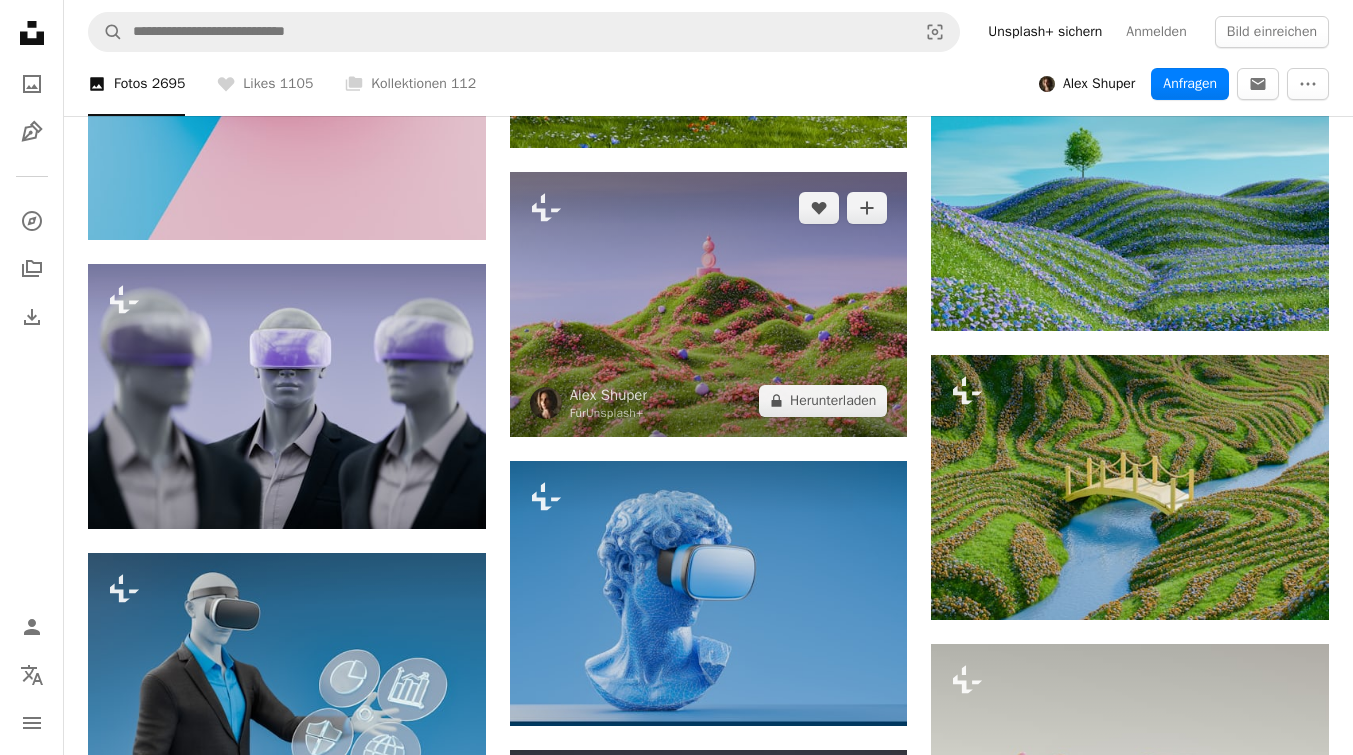 click at bounding box center [709, 304] 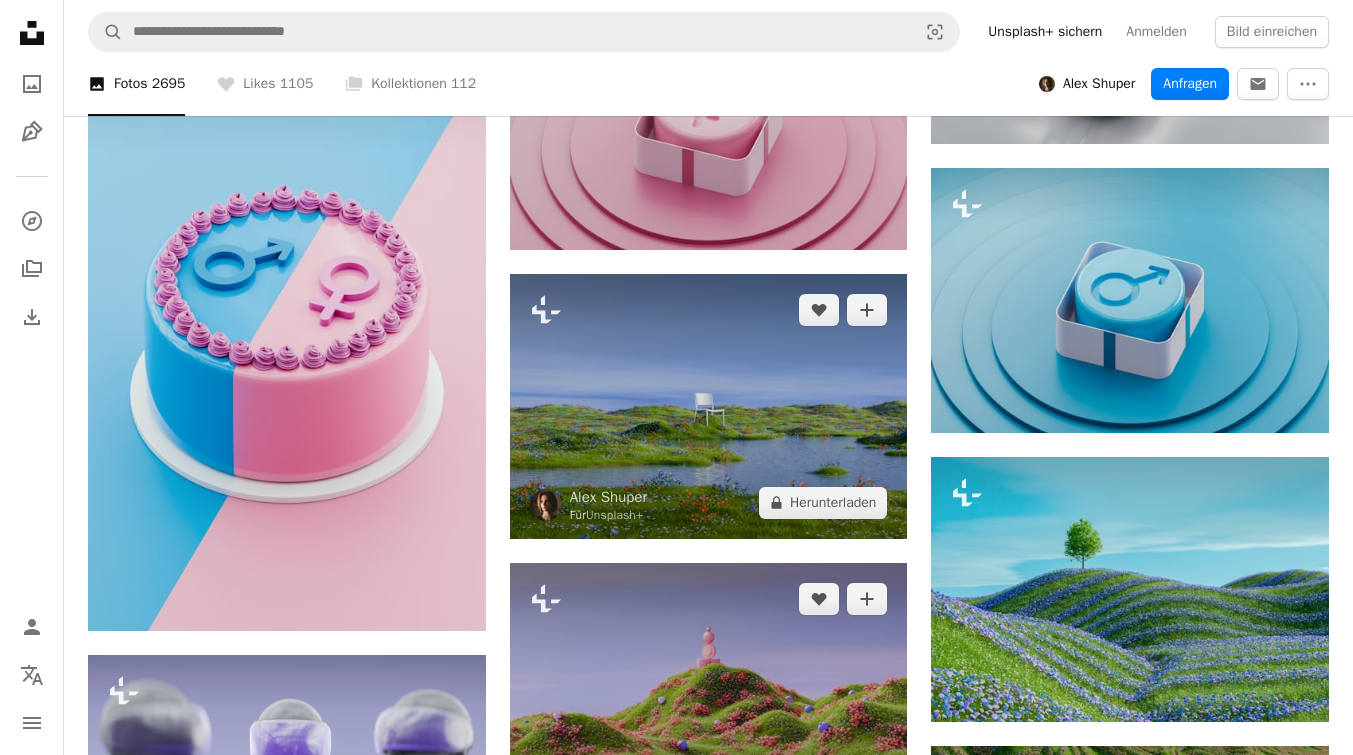 scroll, scrollTop: 94881, scrollLeft: 0, axis: vertical 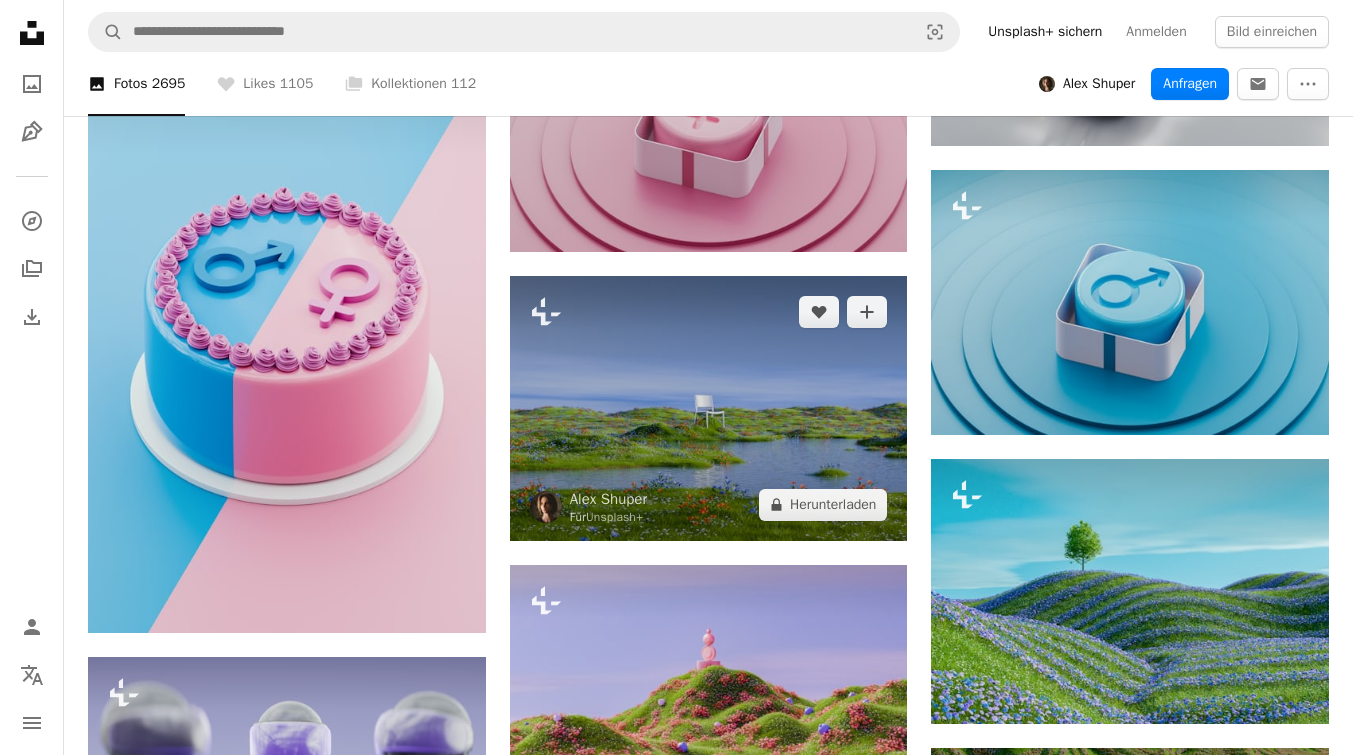 click at bounding box center (709, 408) 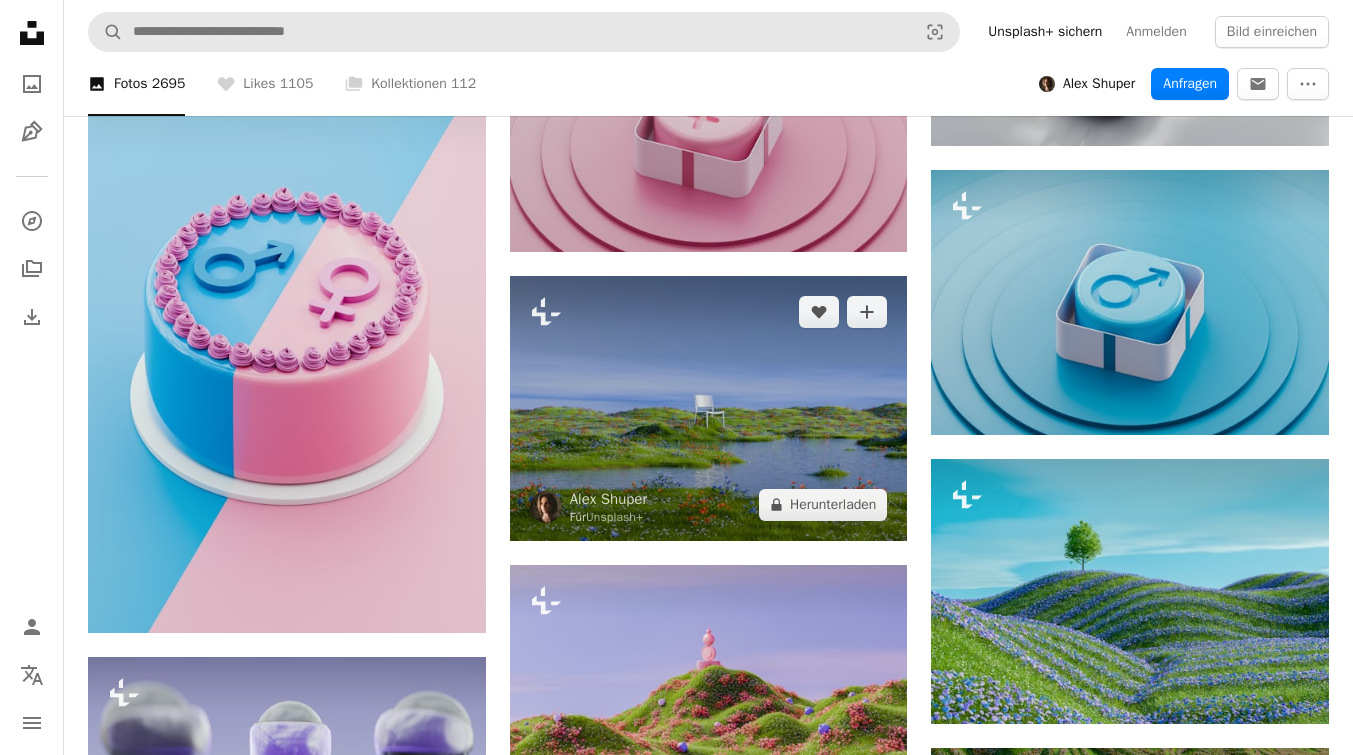 click on "A plus sign" at bounding box center (867, 312) 